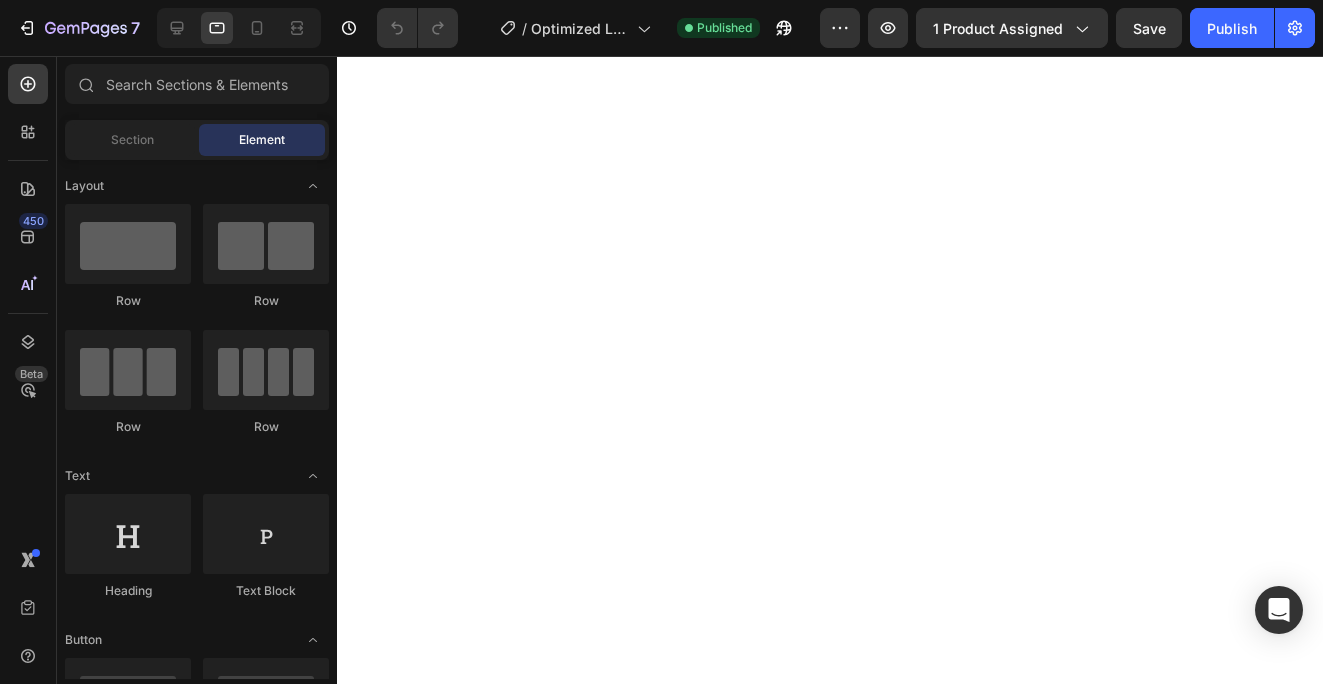scroll, scrollTop: 0, scrollLeft: 0, axis: both 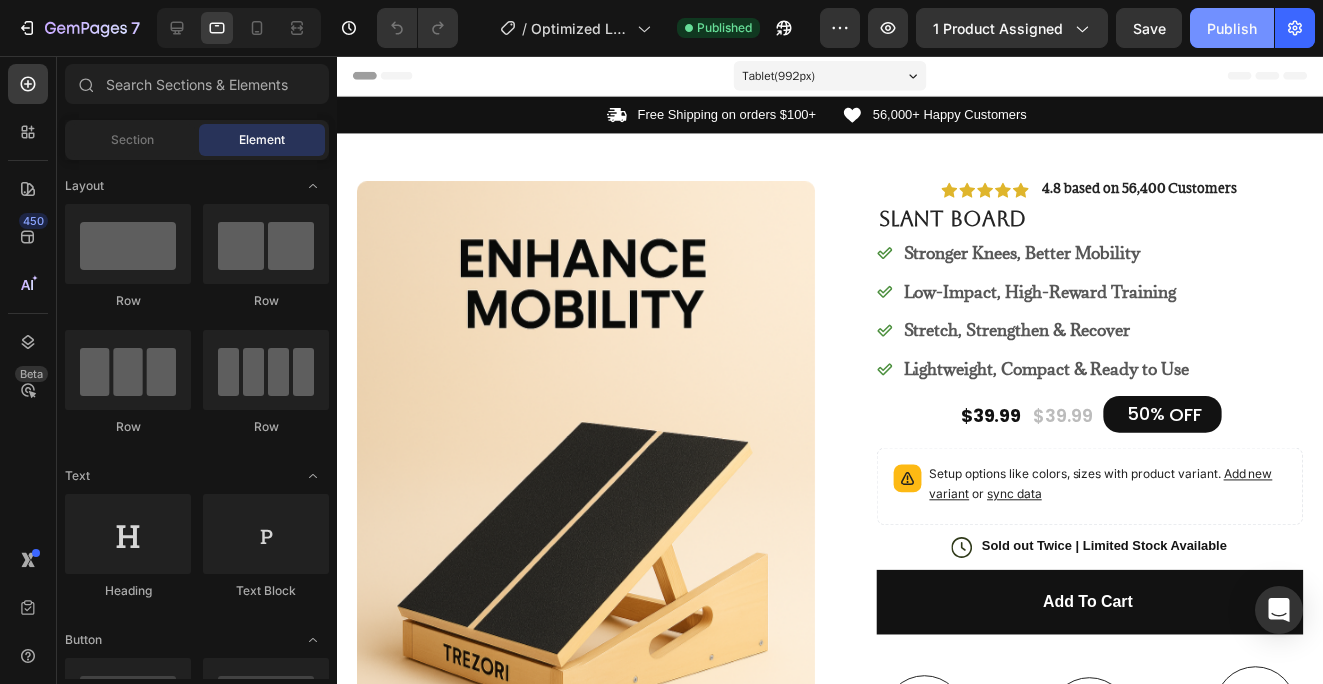 click on "Publish" at bounding box center [1232, 28] 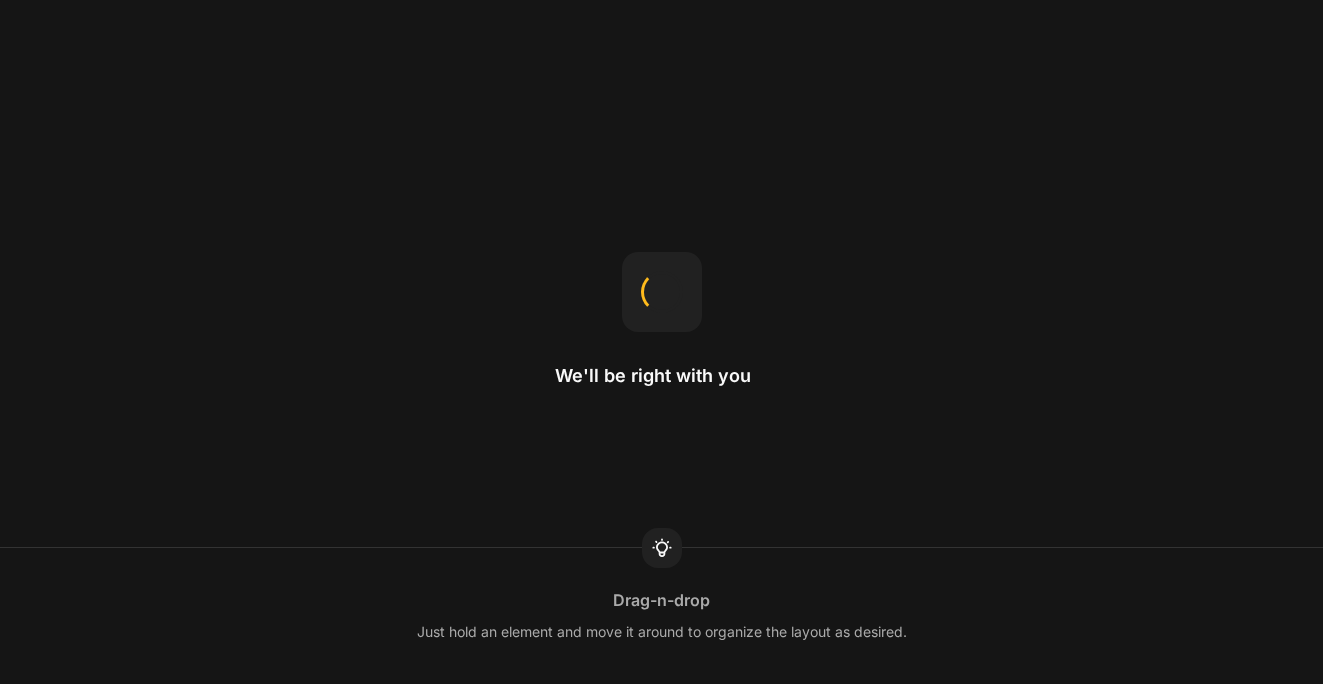 scroll, scrollTop: 0, scrollLeft: 0, axis: both 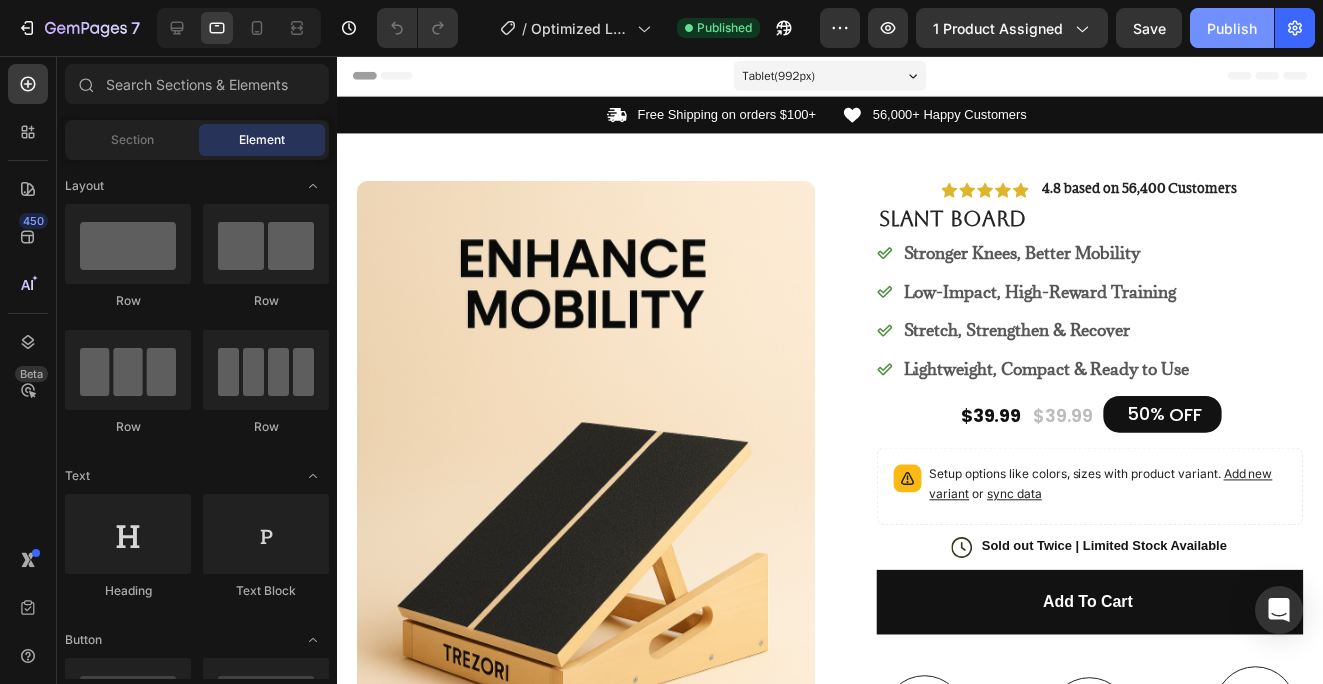 click on "Publish" at bounding box center [1232, 28] 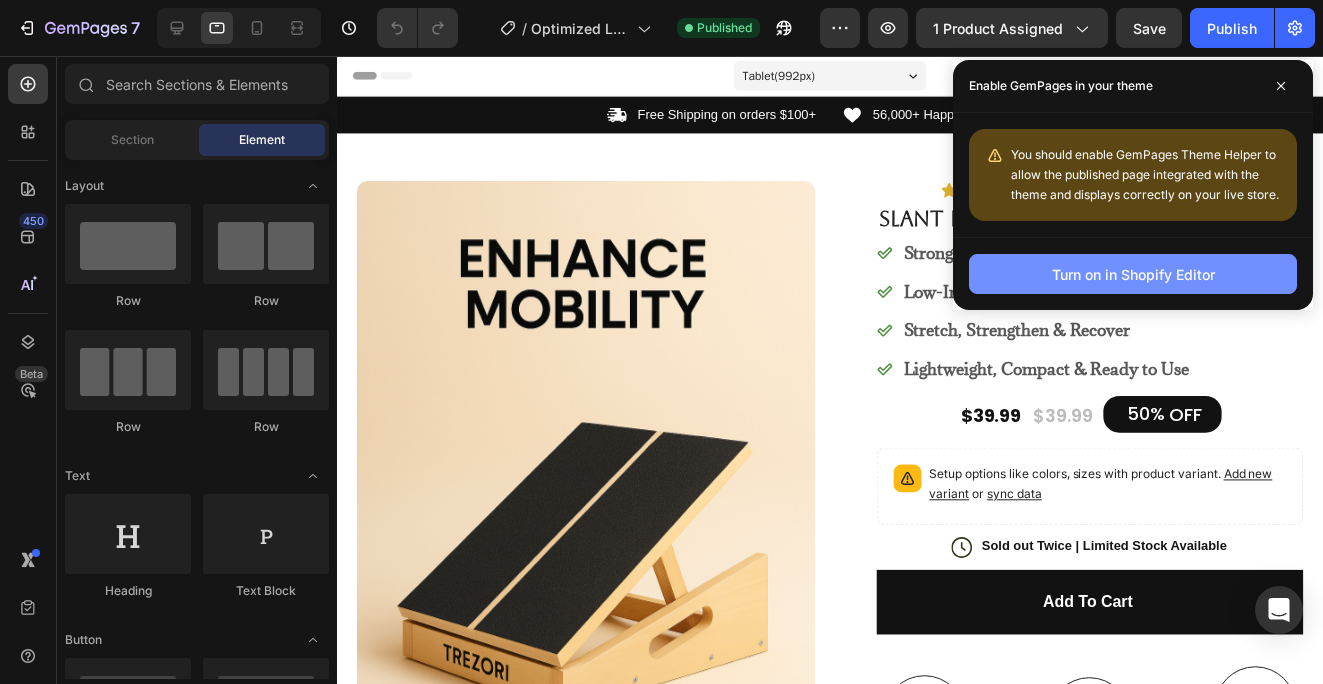 click on "Turn on in Shopify Editor" at bounding box center [1133, 274] 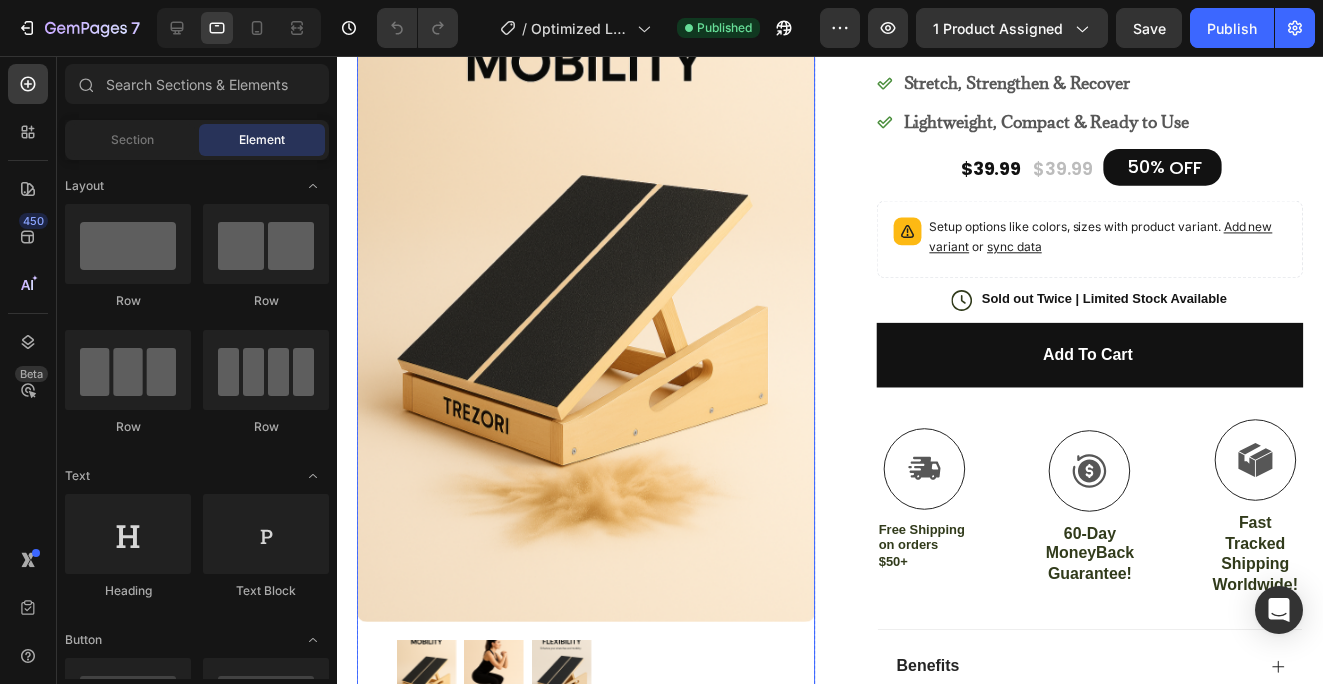 scroll, scrollTop: 602, scrollLeft: 0, axis: vertical 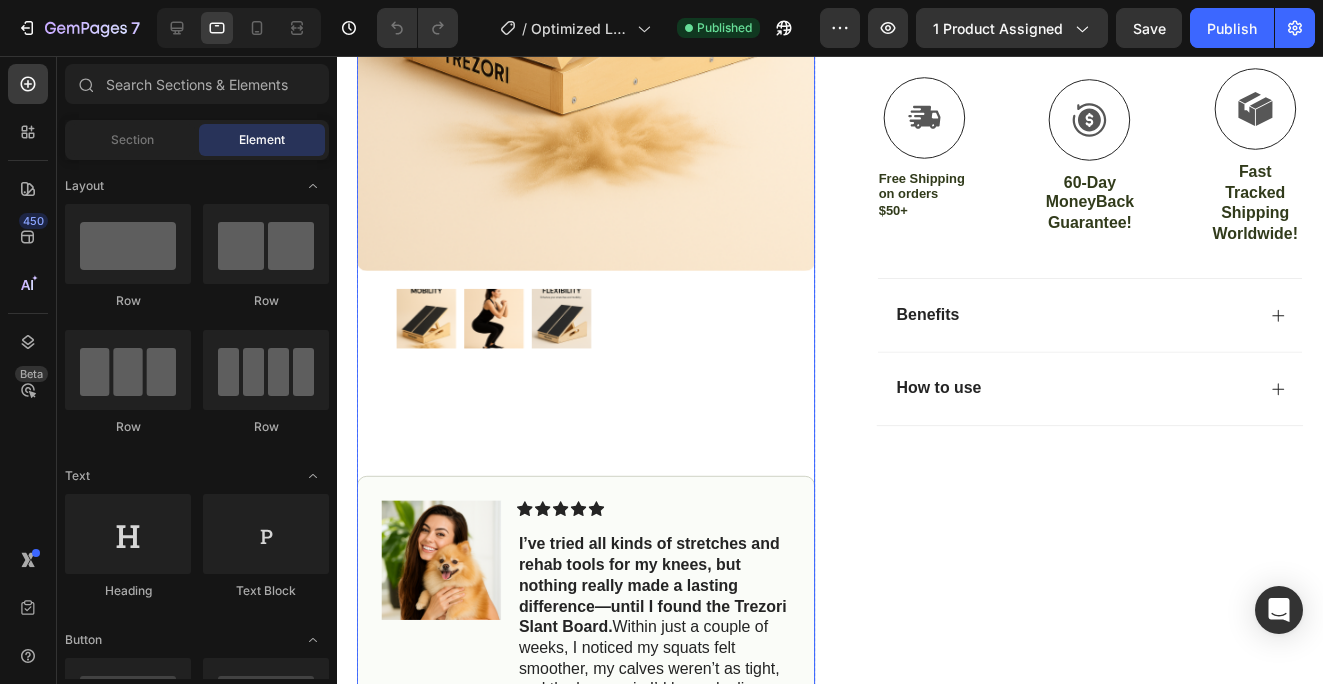click at bounding box center [563, 320] 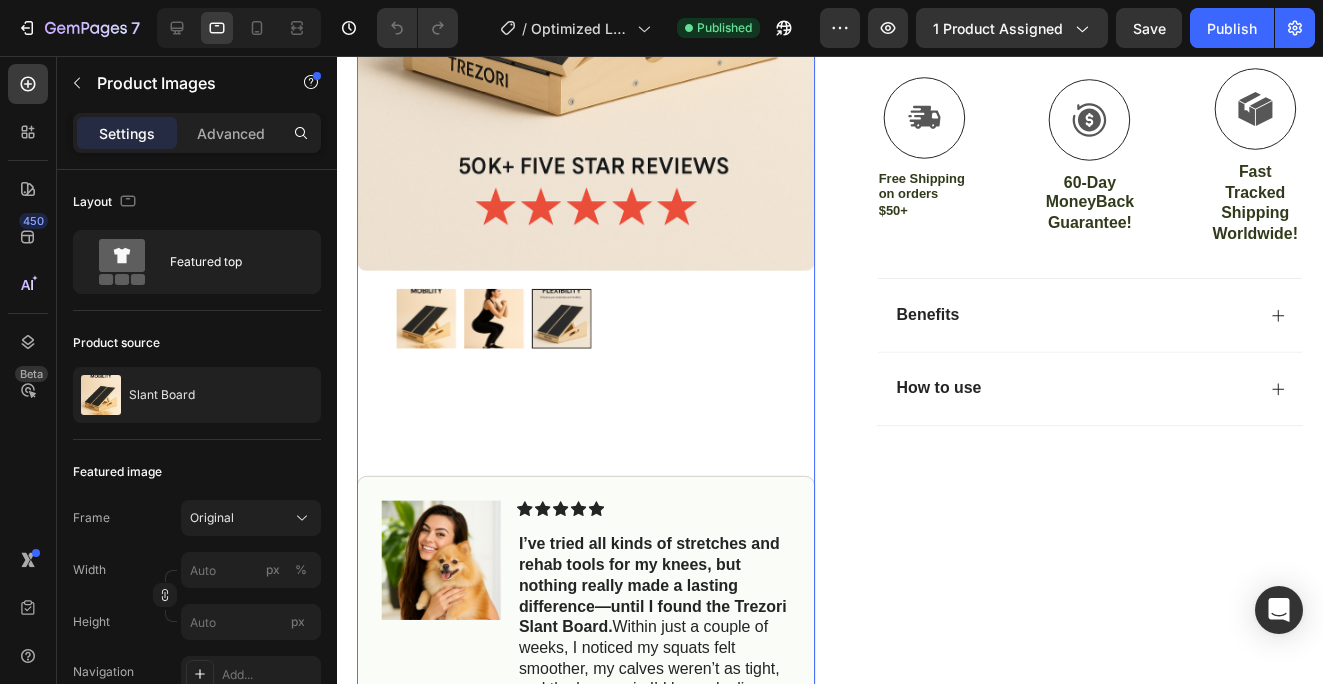 click at bounding box center (495, 320) 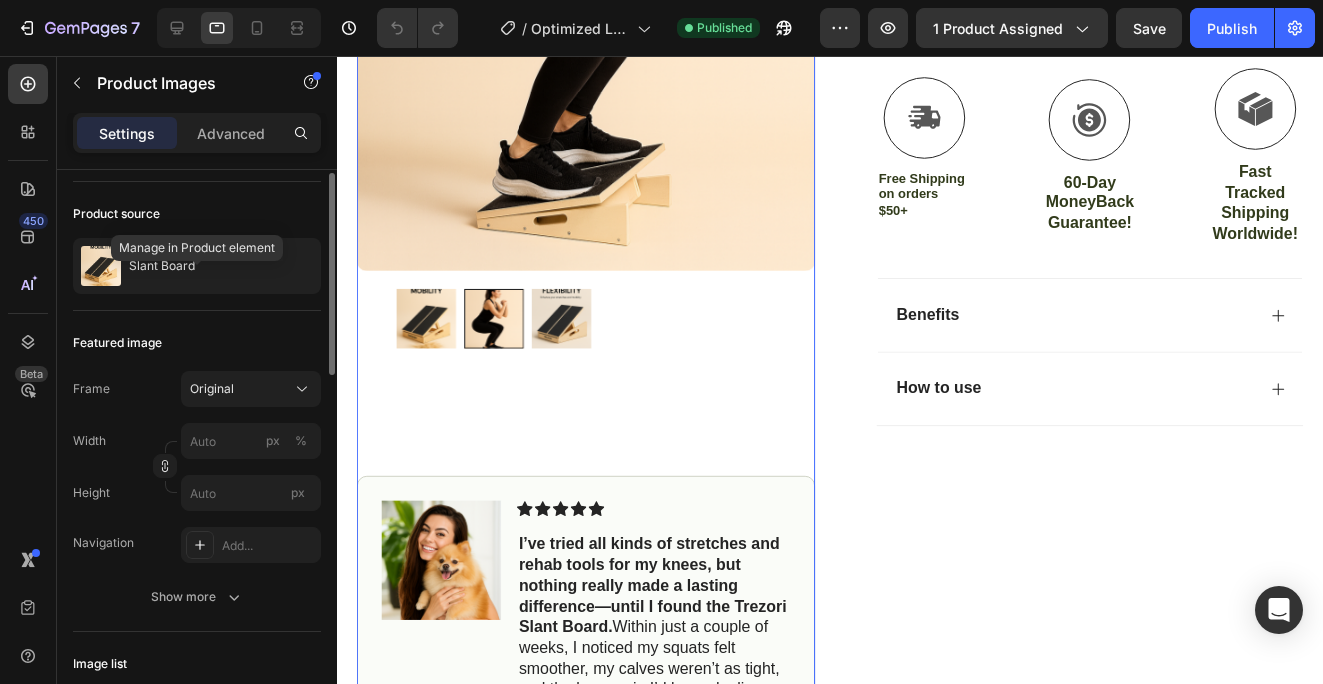 scroll, scrollTop: 0, scrollLeft: 0, axis: both 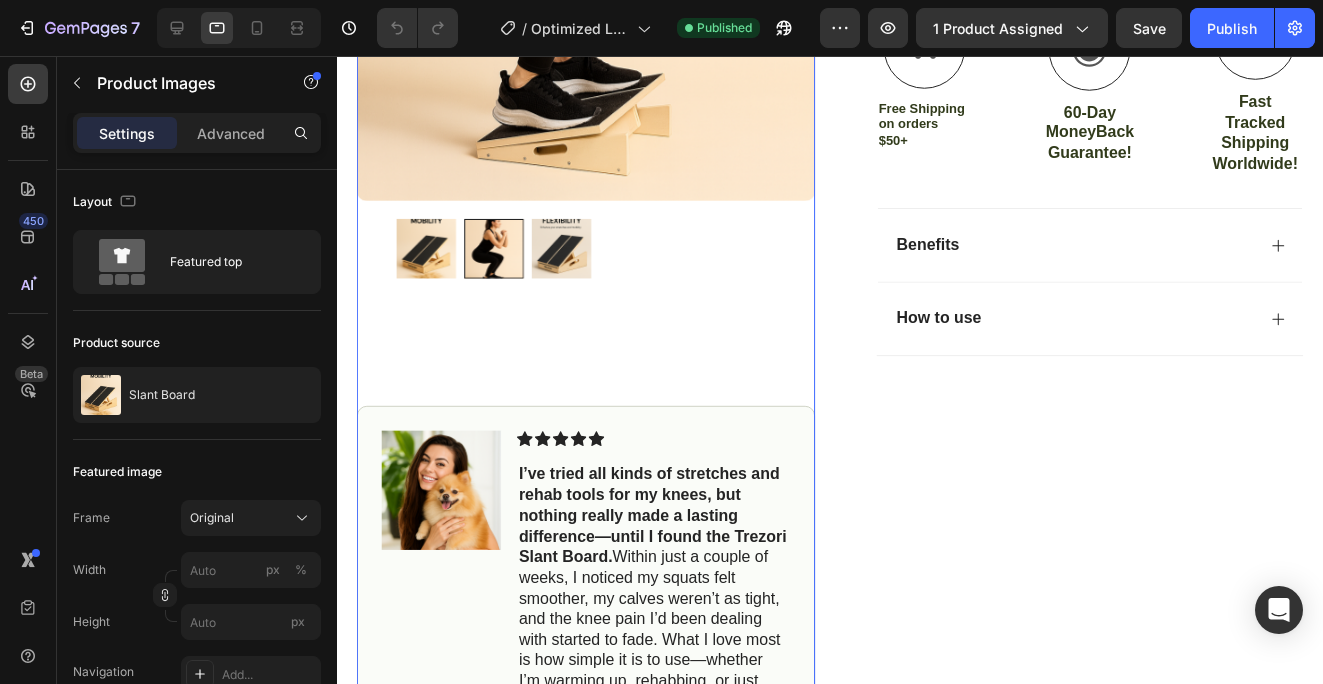 click at bounding box center (427, 250) 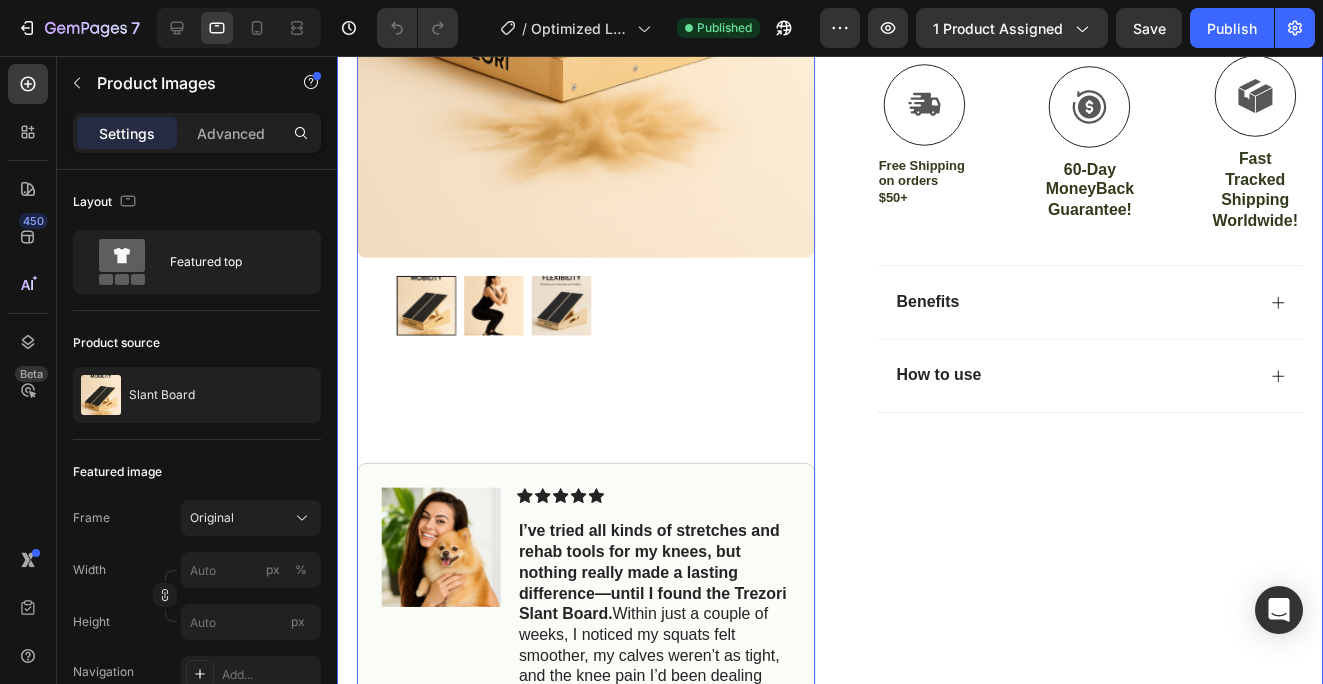 scroll, scrollTop: 611, scrollLeft: 0, axis: vertical 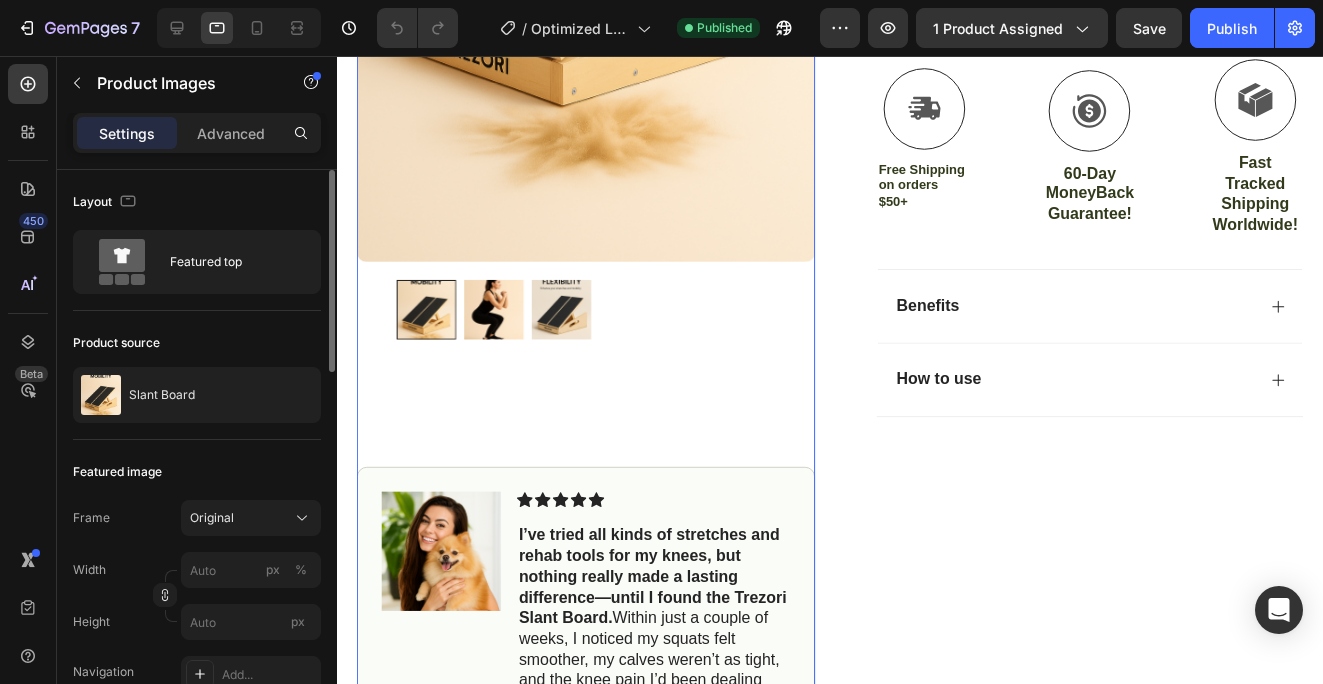 click on "Product source" at bounding box center (197, 343) 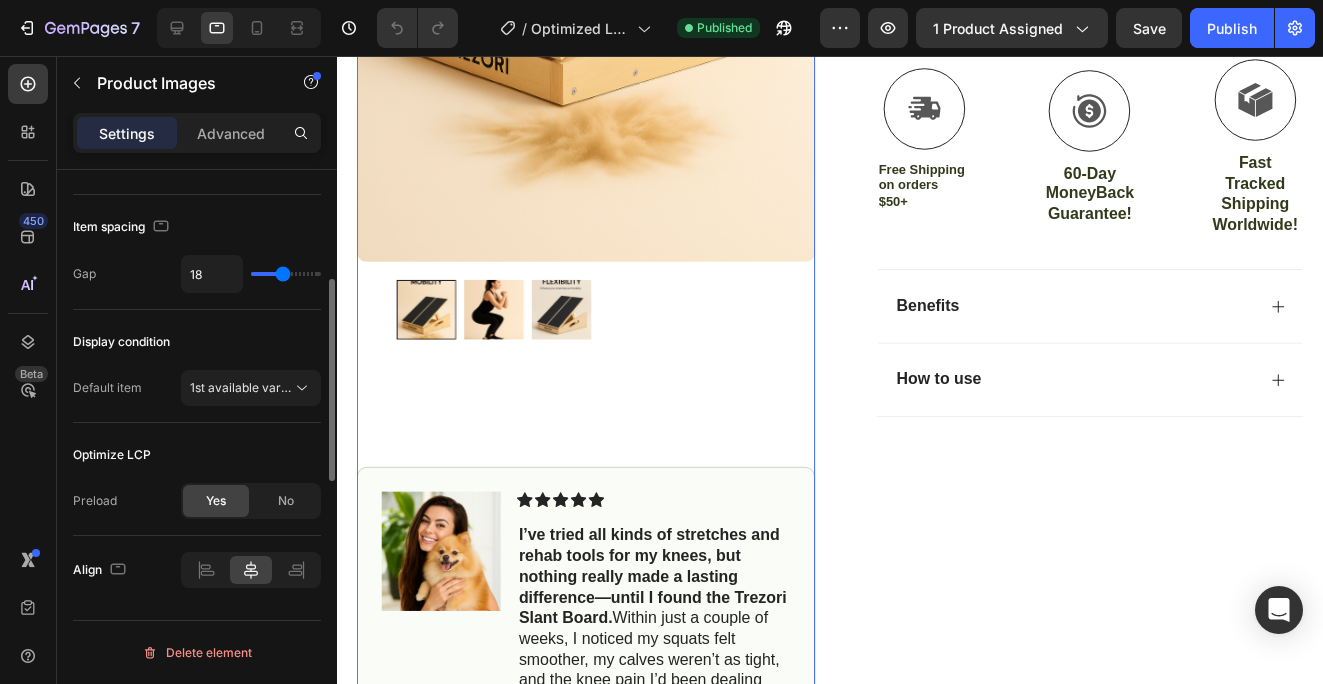 scroll, scrollTop: 0, scrollLeft: 0, axis: both 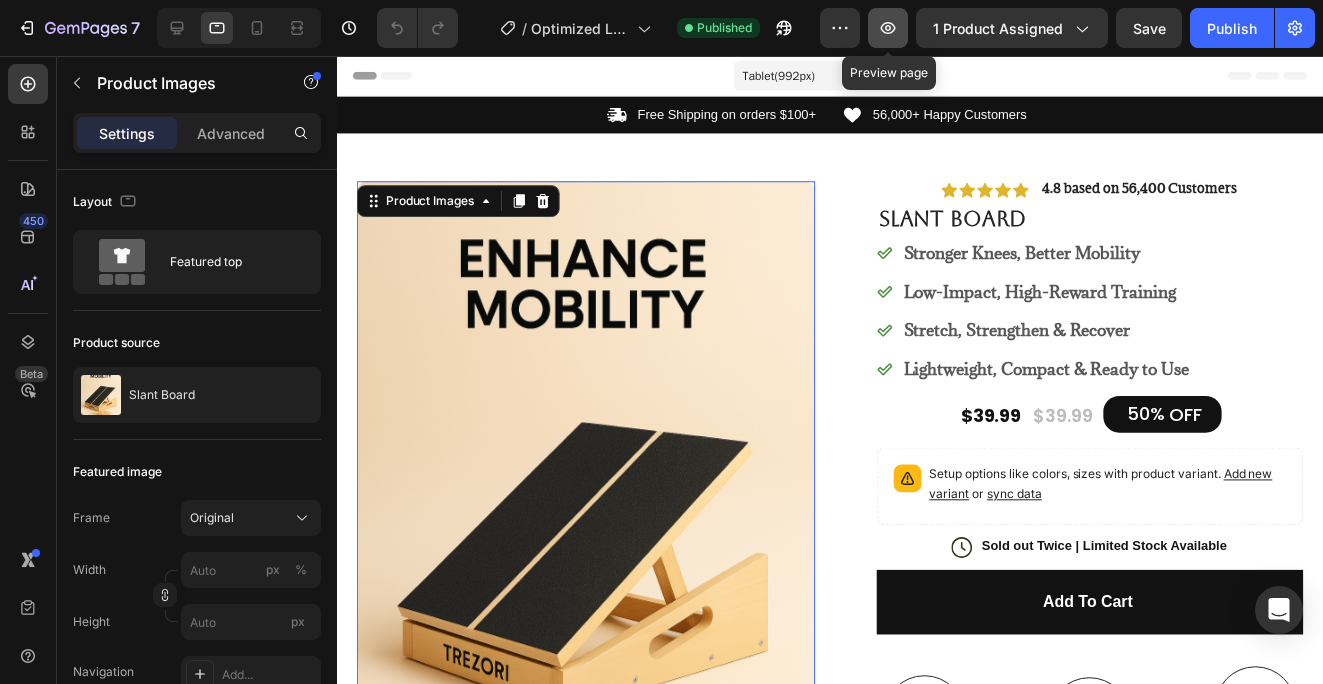click 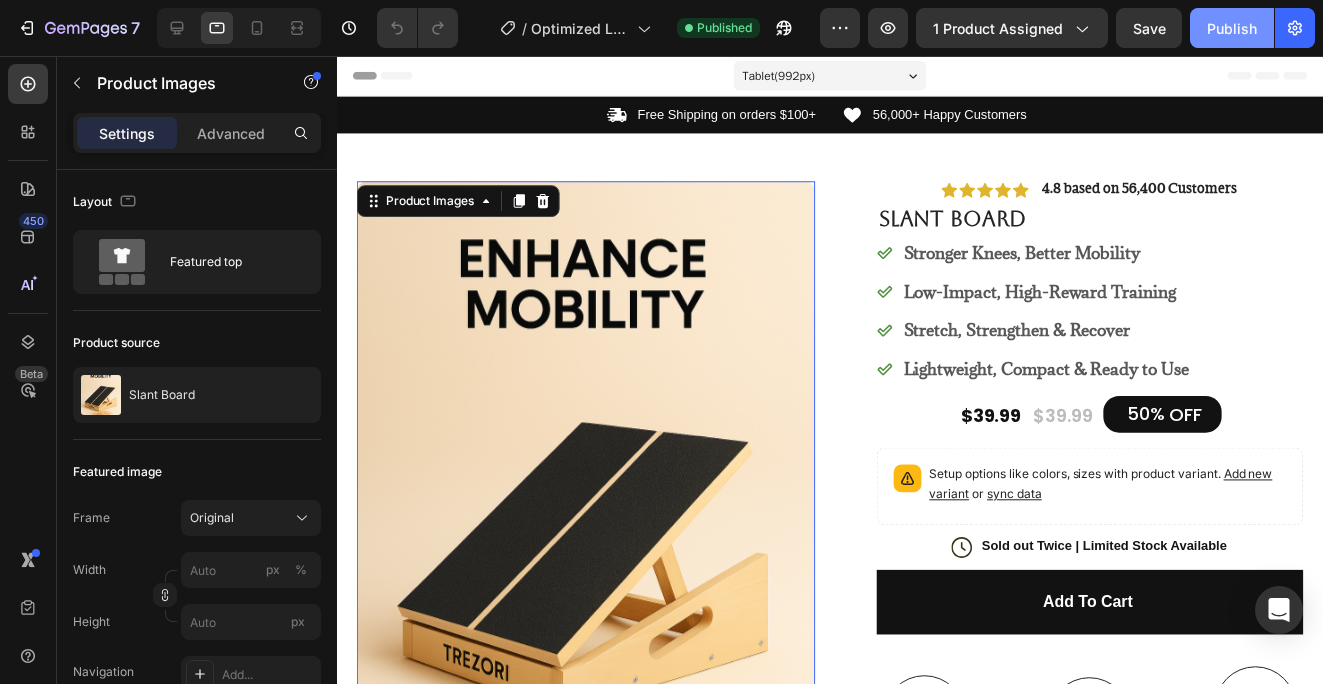 click on "Publish" at bounding box center [1232, 28] 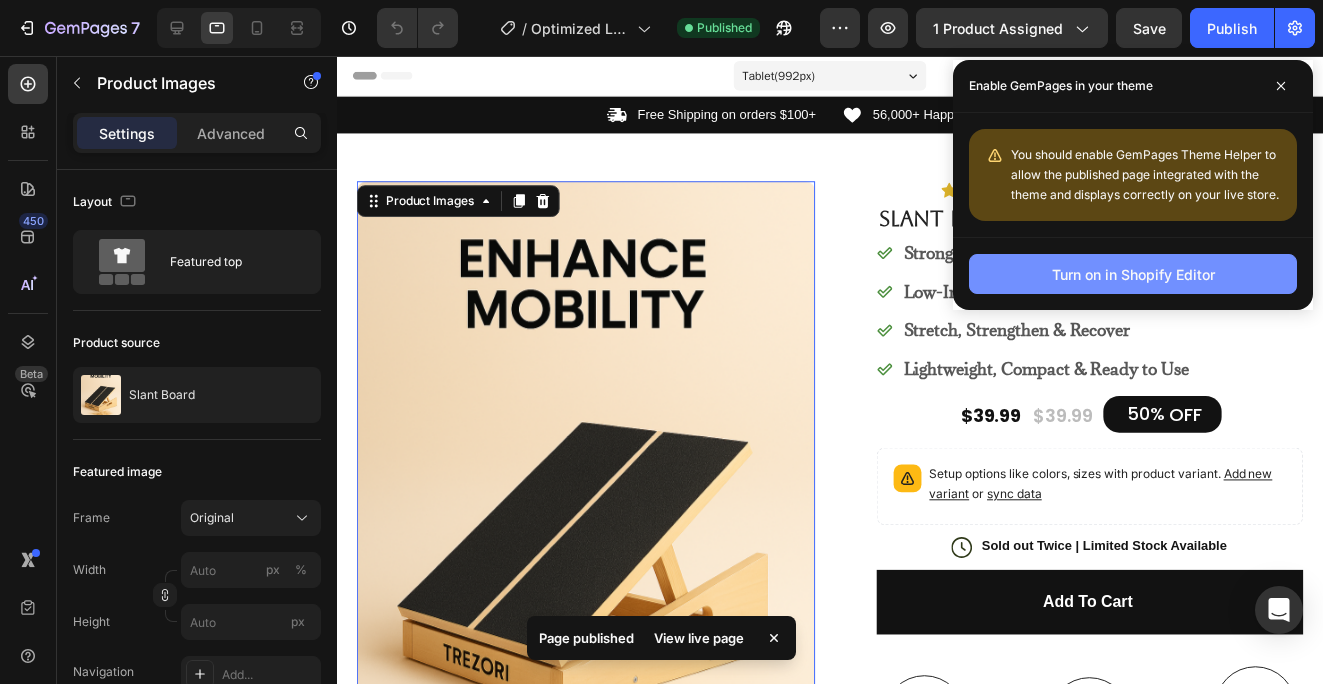 click on "Turn on in Shopify Editor" at bounding box center [1133, 274] 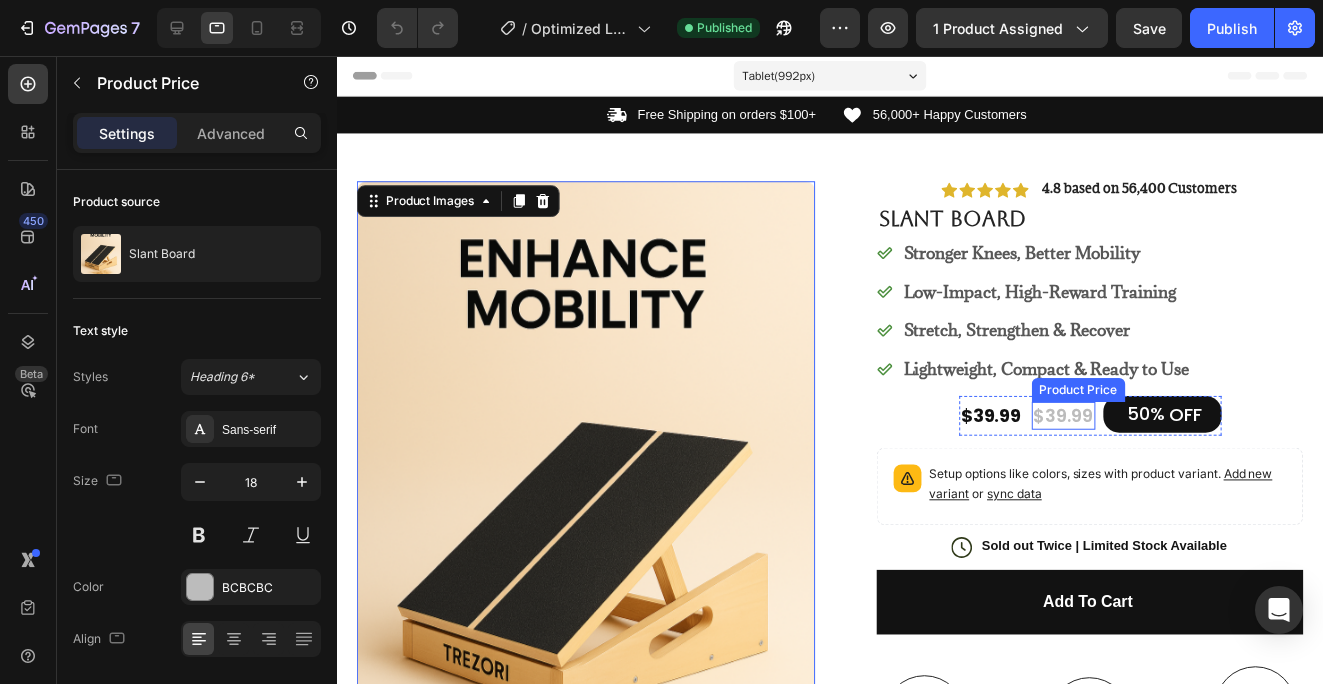 click on "$39.99" at bounding box center (1068, 417) 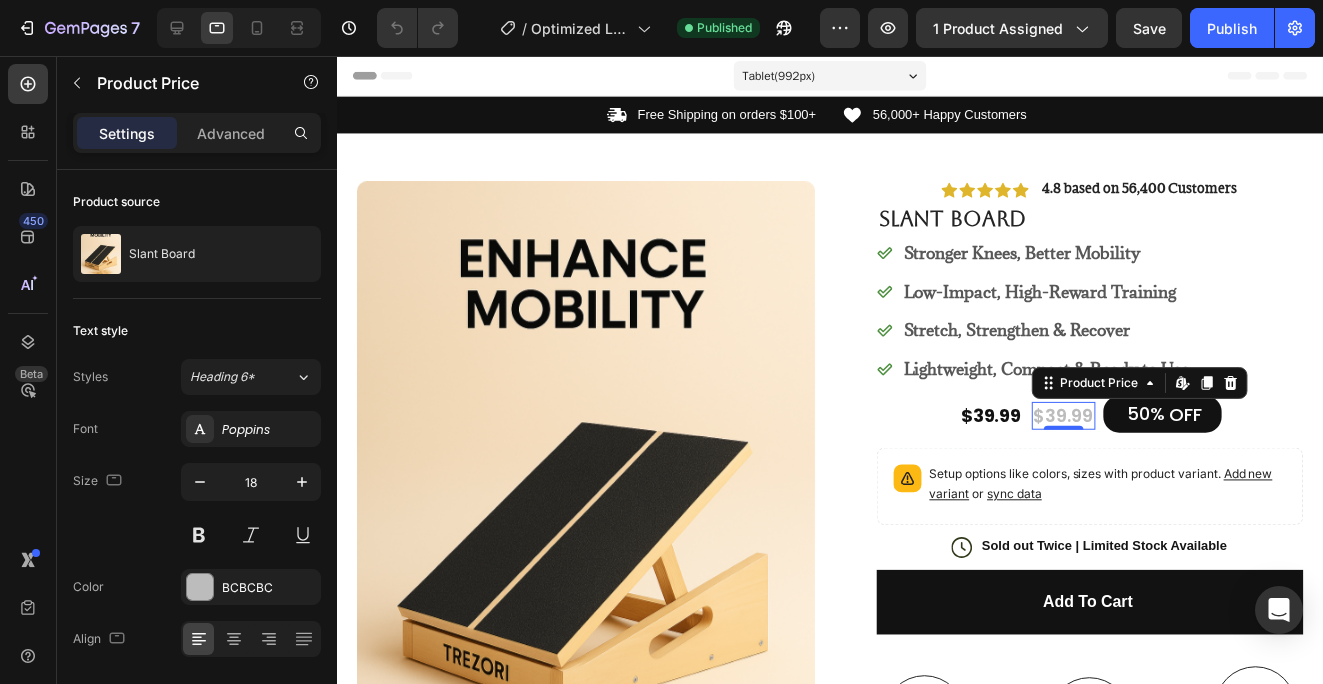 click on "$39.99" at bounding box center (1068, 417) 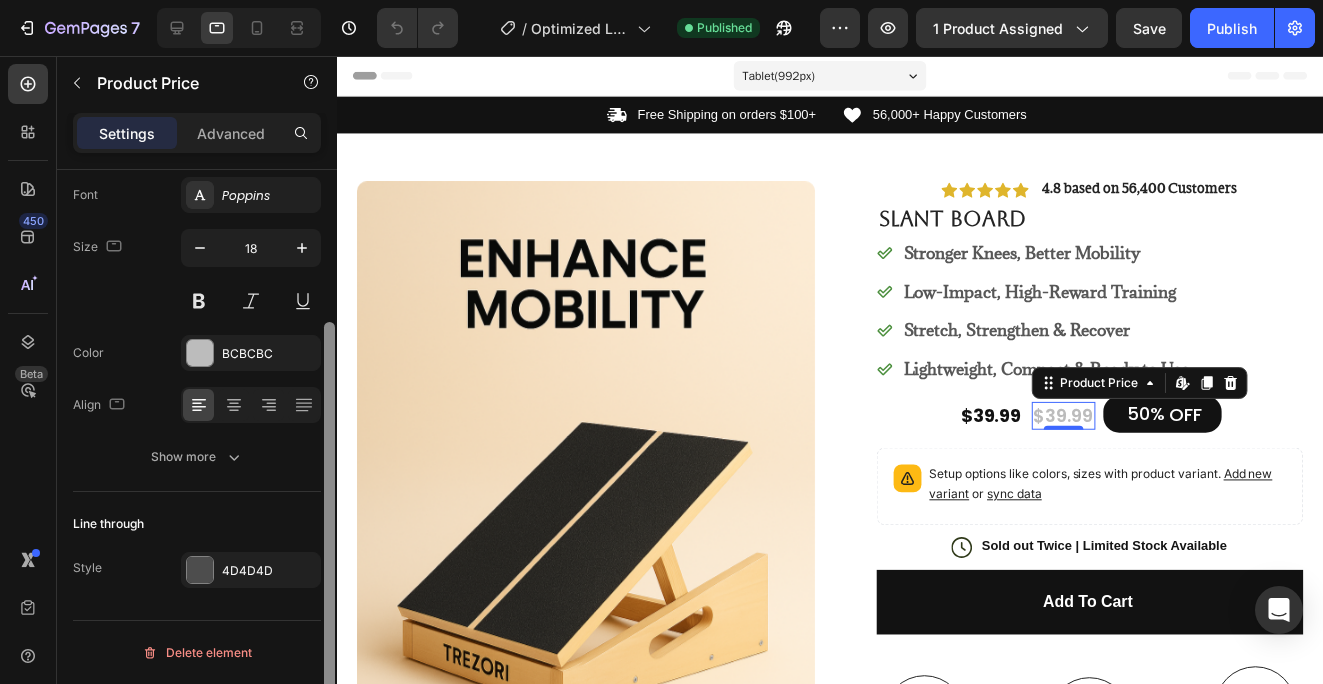 scroll, scrollTop: 0, scrollLeft: 0, axis: both 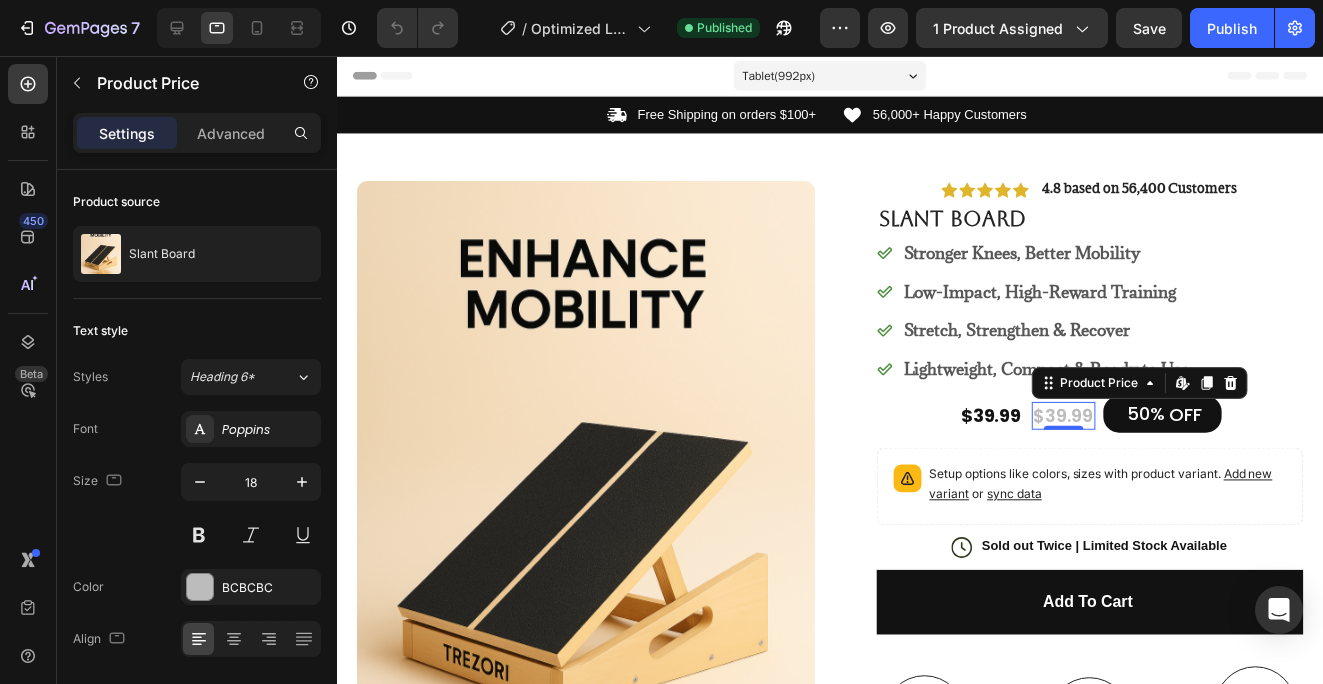 click on "$39.99" at bounding box center (1068, 417) 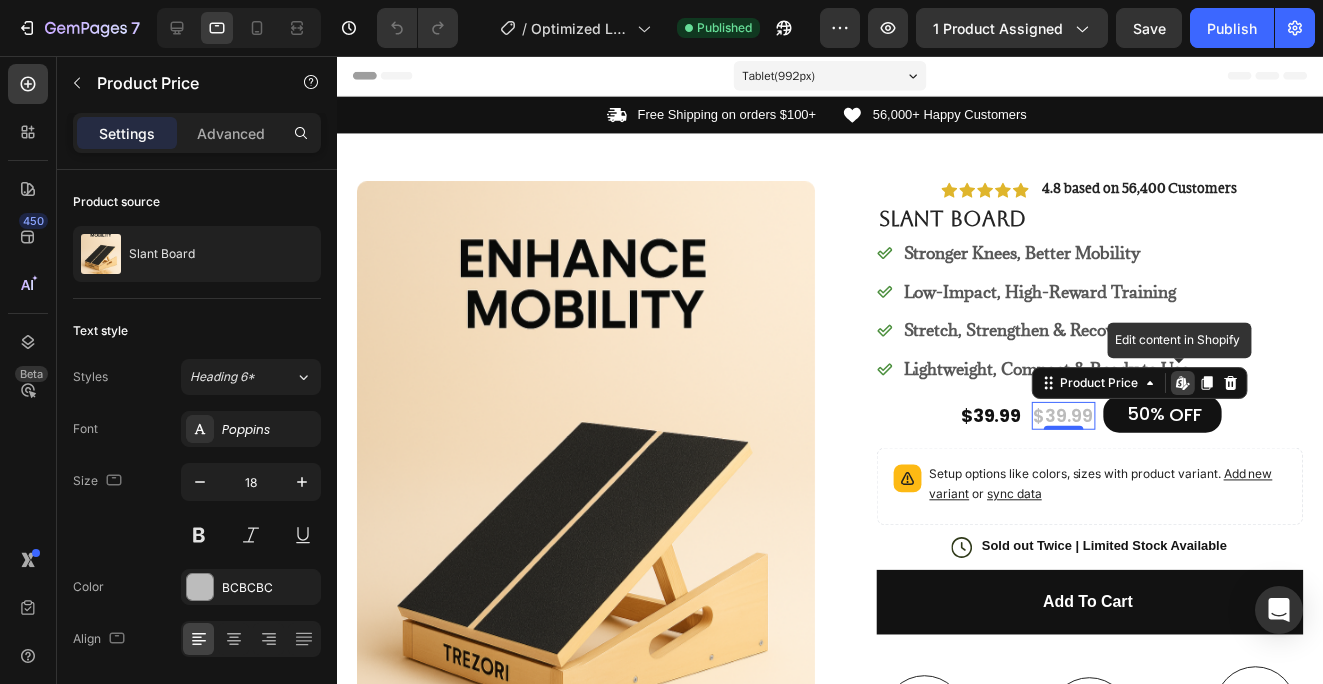 click 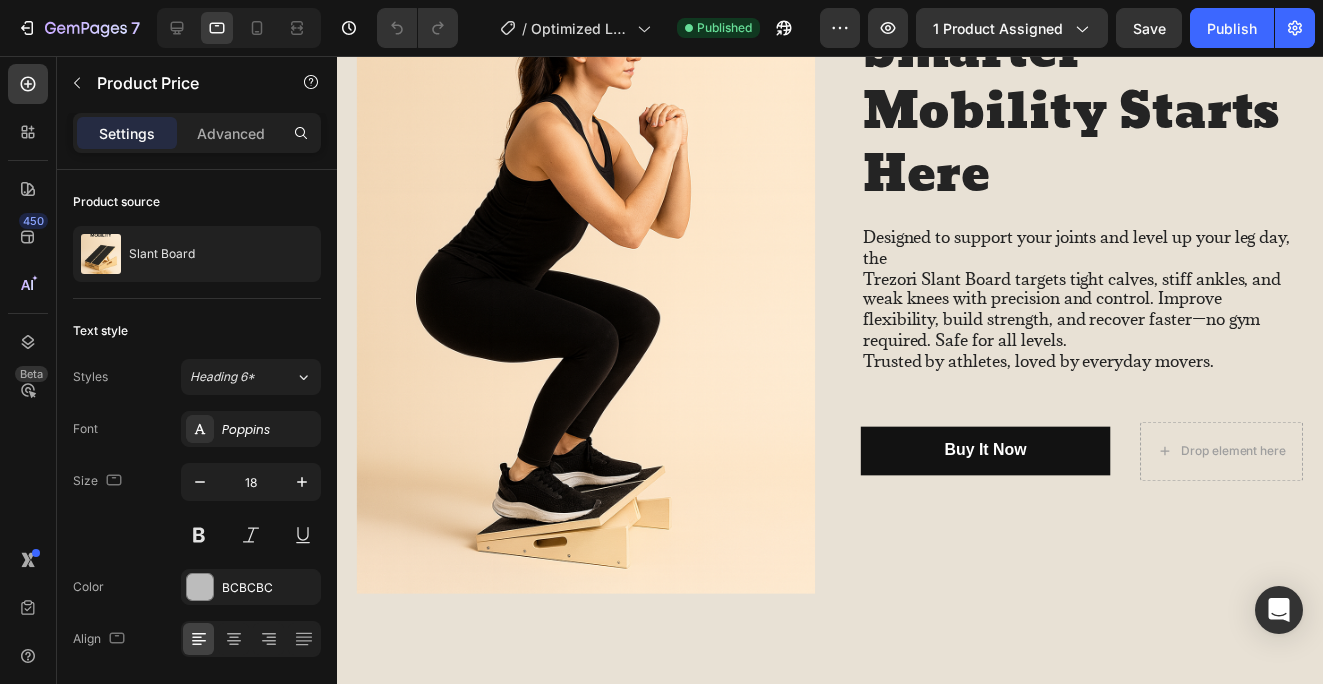 scroll, scrollTop: 2418, scrollLeft: 0, axis: vertical 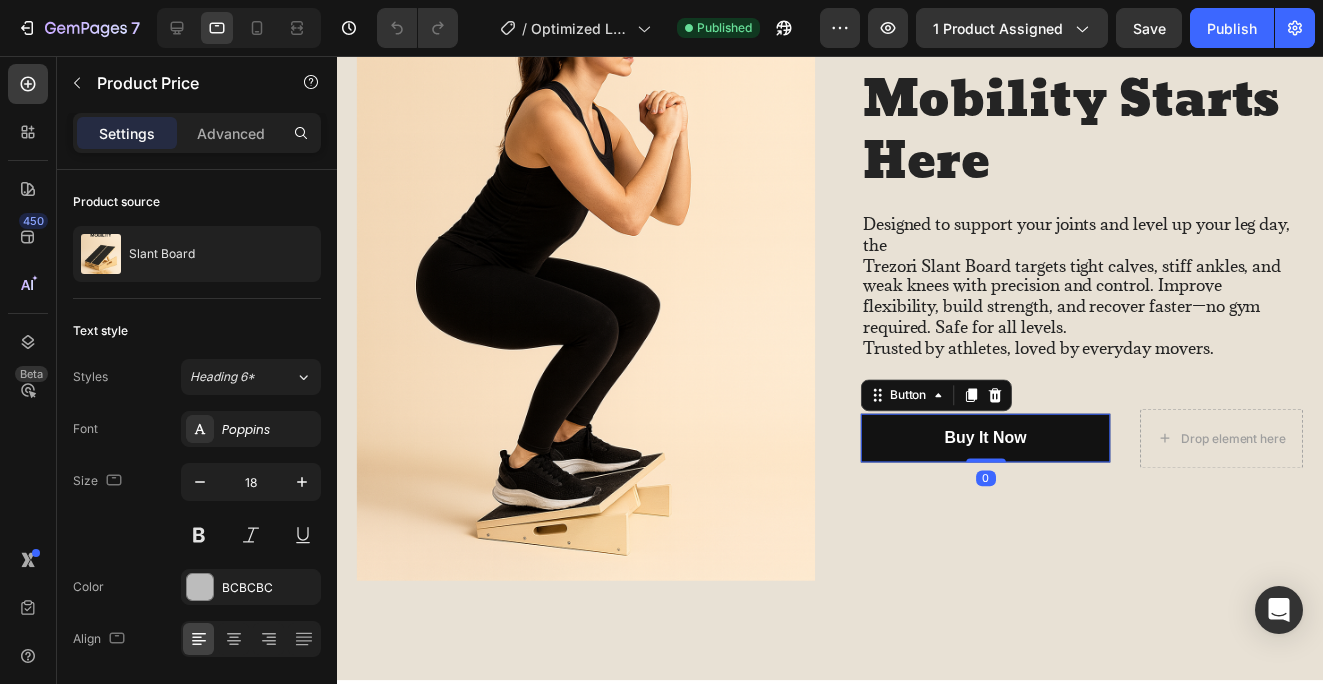 click on "Buy It Now" at bounding box center [989, 440] 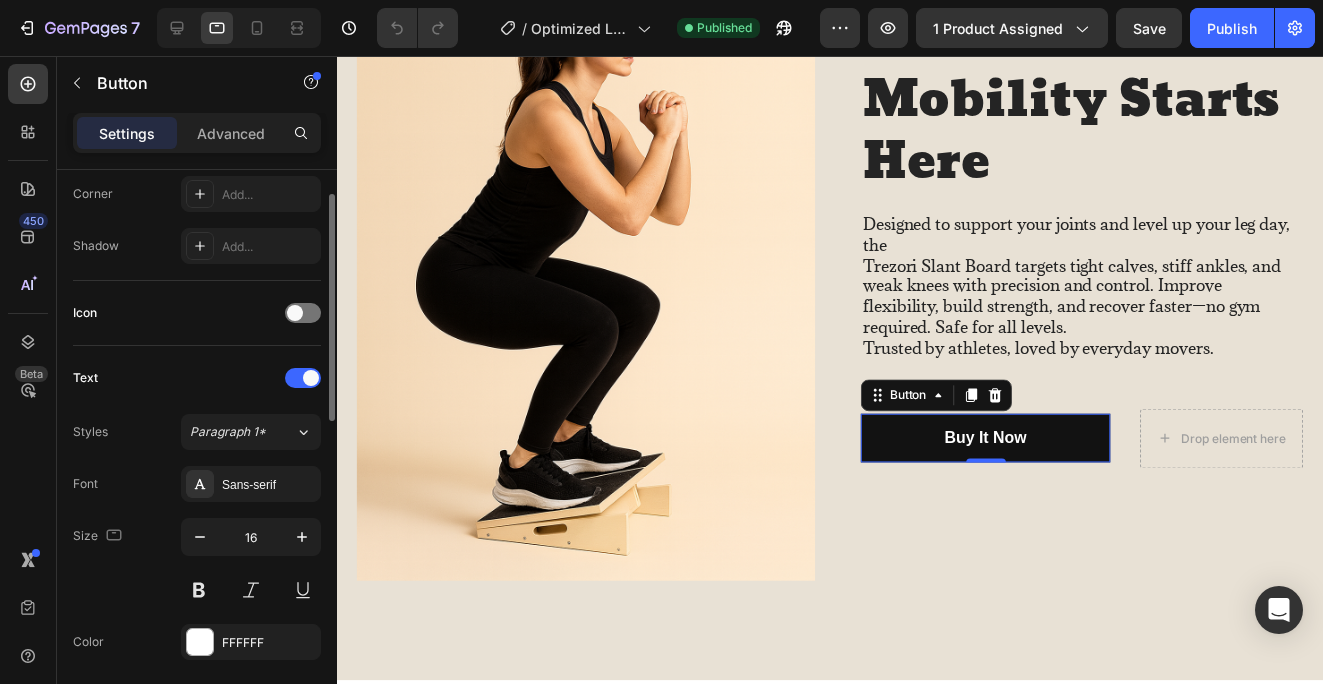 scroll, scrollTop: 0, scrollLeft: 0, axis: both 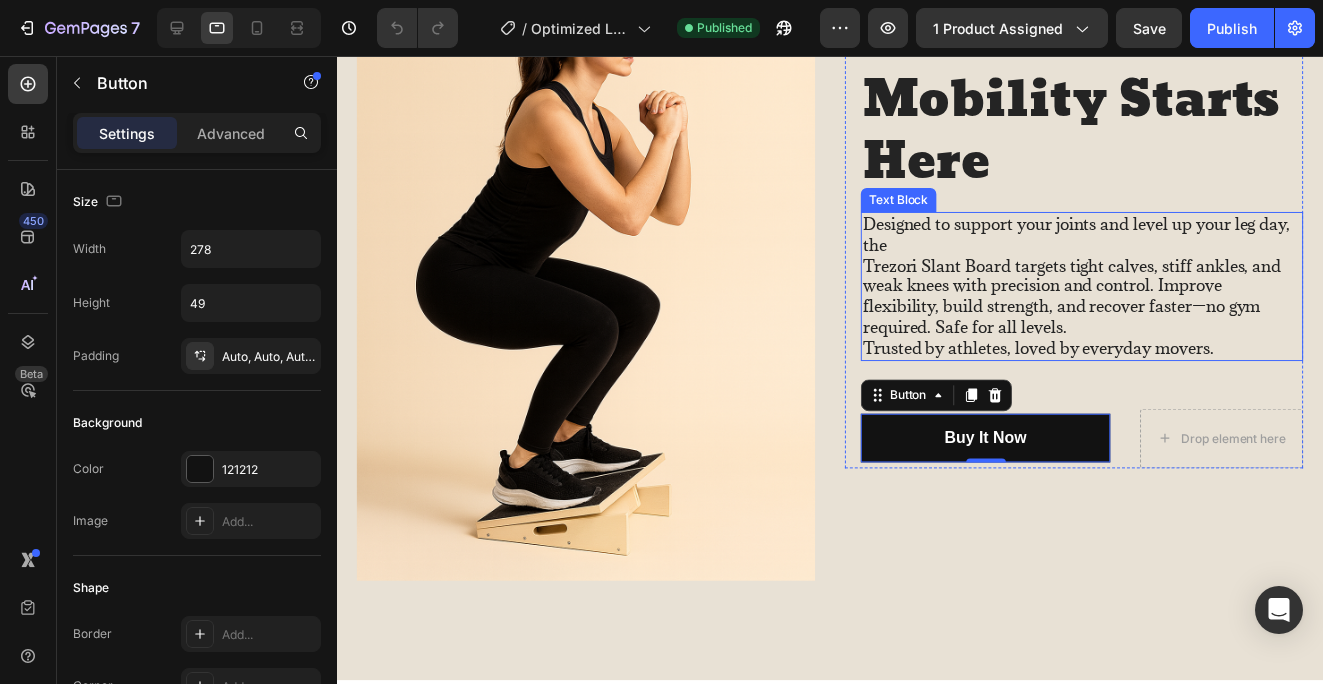 click on "Designed to support your joints and level up your leg day, the  Trezori Slant Board targets tight calves, stiff ankles, and weak knees with precision and control. Improve flexibility, build strength, and recover faster—no gym required. Safe for all levels.  Trusted by athletes, loved by everyday movers." at bounding box center (1086, 288) 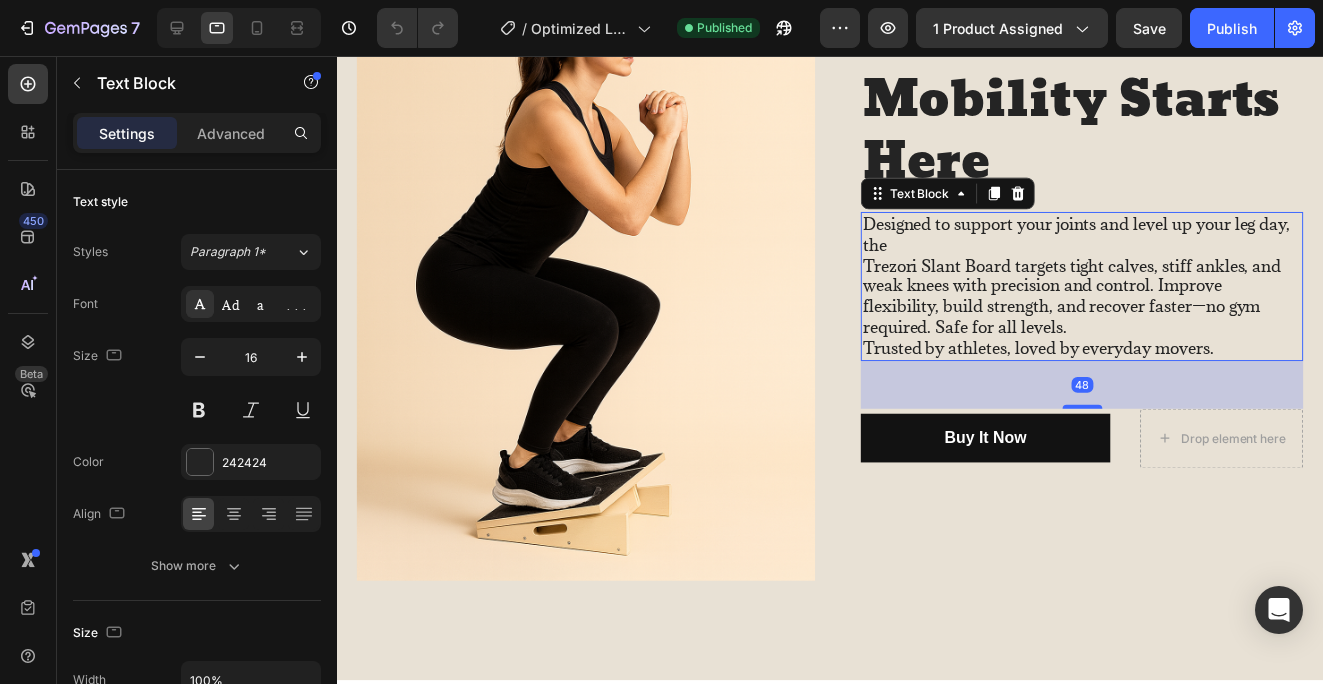 click on "Designed to support your joints and level up your leg day, the  Trezori Slant Board targets tight calves, stiff ankles, and weak knees with precision and control. Improve flexibility, build strength, and recover faster—no gym required. Safe for all levels.  Trusted by athletes, loved by everyday movers." at bounding box center (1086, 288) 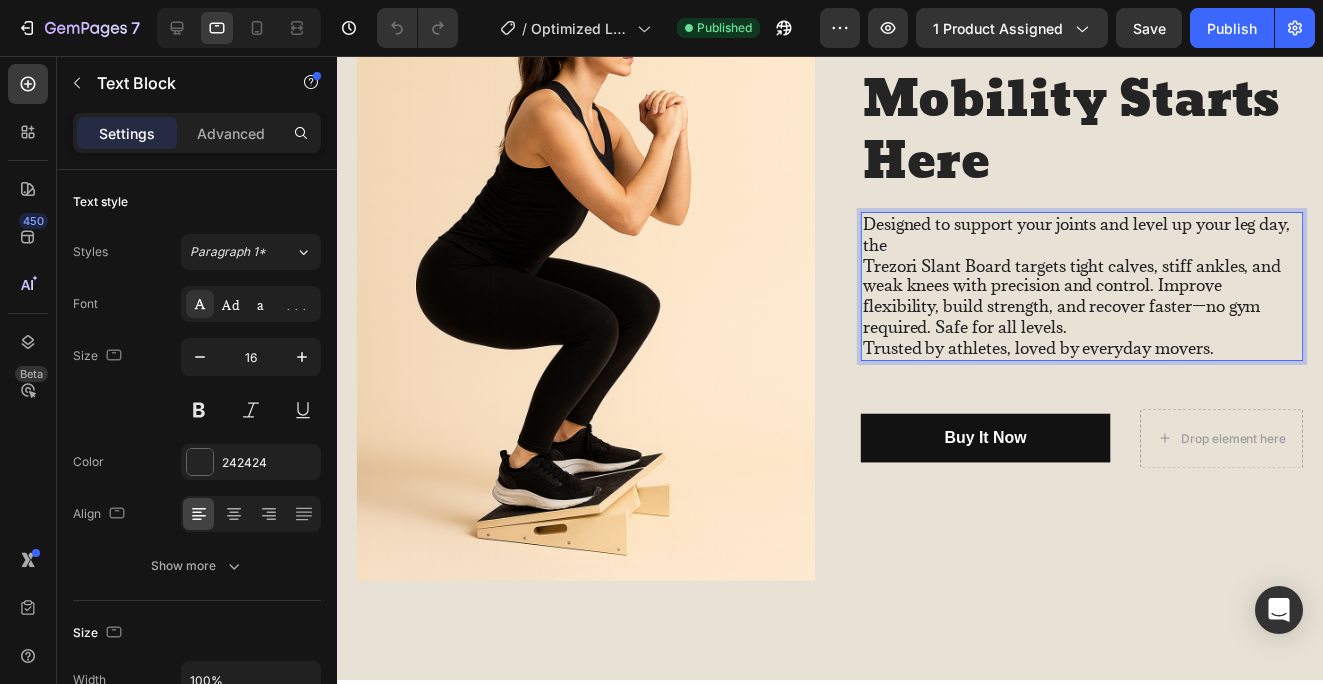 click on "Designed to support your joints and level up your leg day, the  Trezori Slant Board targets tight calves, stiff ankles, and weak knees with precision and control. Improve flexibility, build strength, and recover faster—no gym required. Safe for all levels.  Trusted by athletes, loved by everyday movers." at bounding box center [1086, 288] 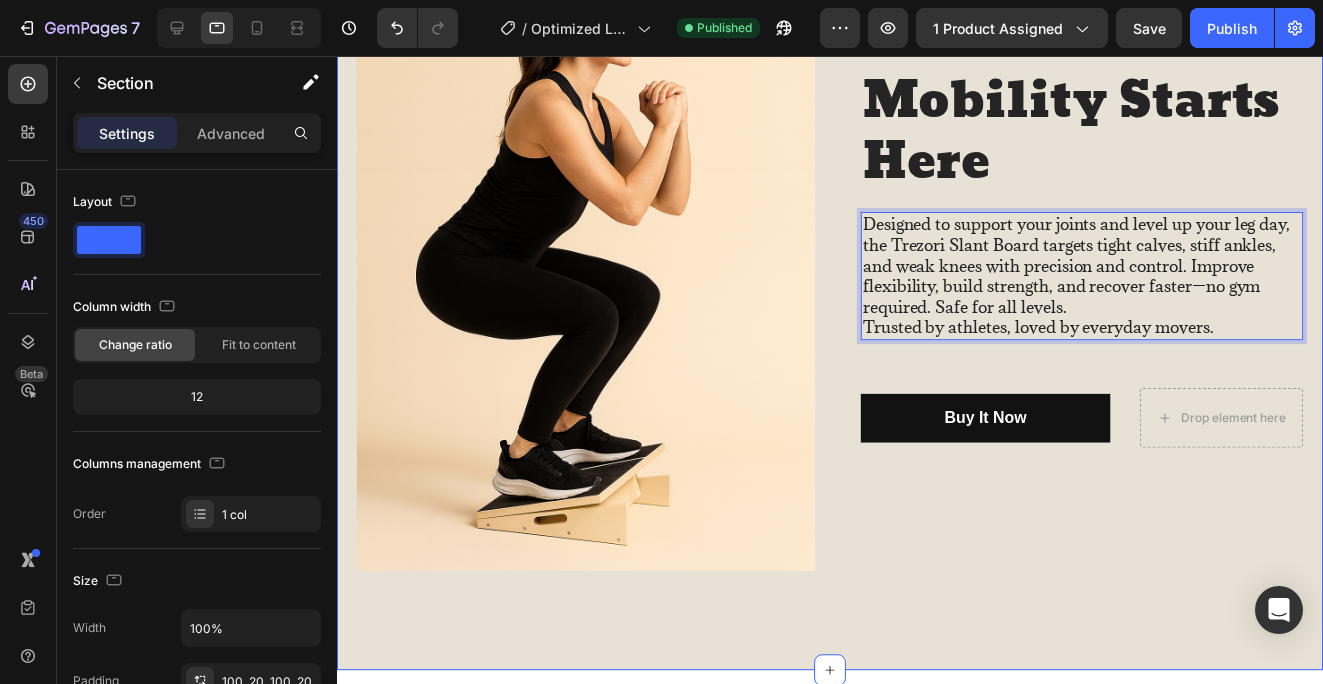click on "Image Smarter Mobility Starts Here Heading Designed to support your joints and level up your leg day, the Trezori Slant Board targets tight calves, stiff ankles, and weak knees with precision and control. Improve flexibility, build strength, and recover faster—no gym required. Safe for all levels.  Trusted by athletes, loved by everyday movers. Text Block   48 Buy It Now Button
Drop element here Row Row Row Section 3" at bounding box center (833, 228) 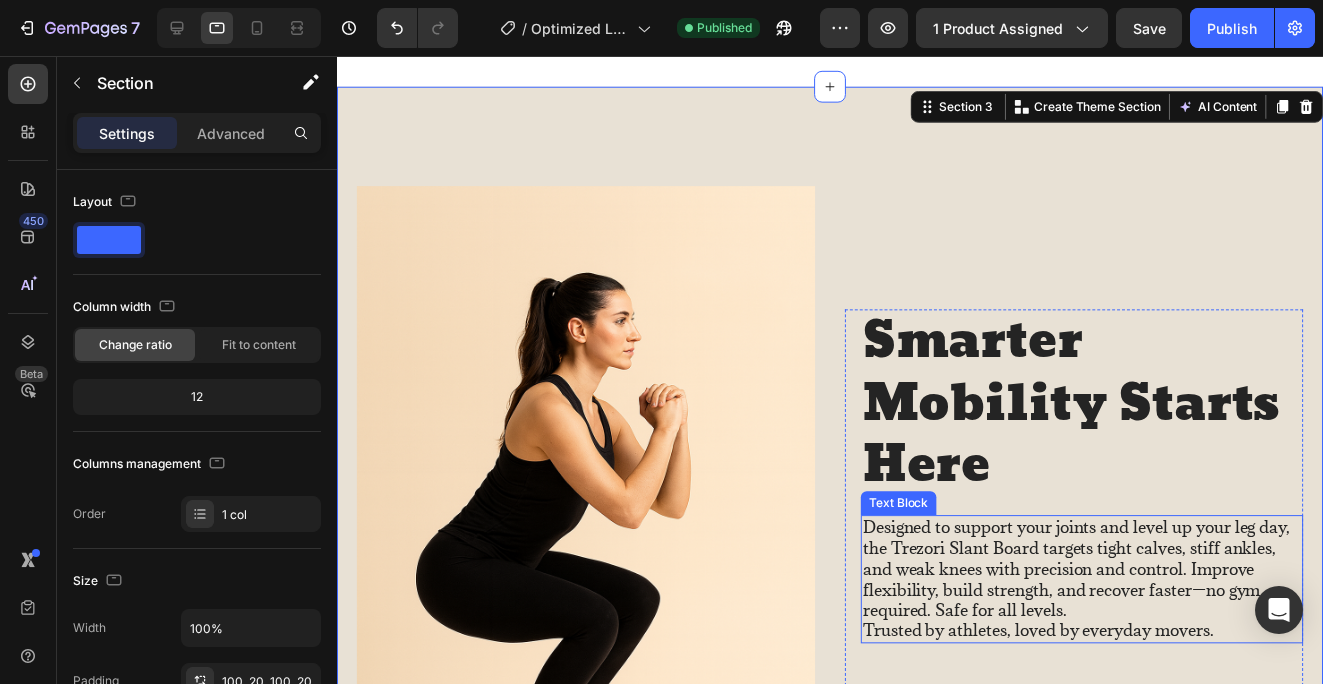 scroll, scrollTop: 2351, scrollLeft: 0, axis: vertical 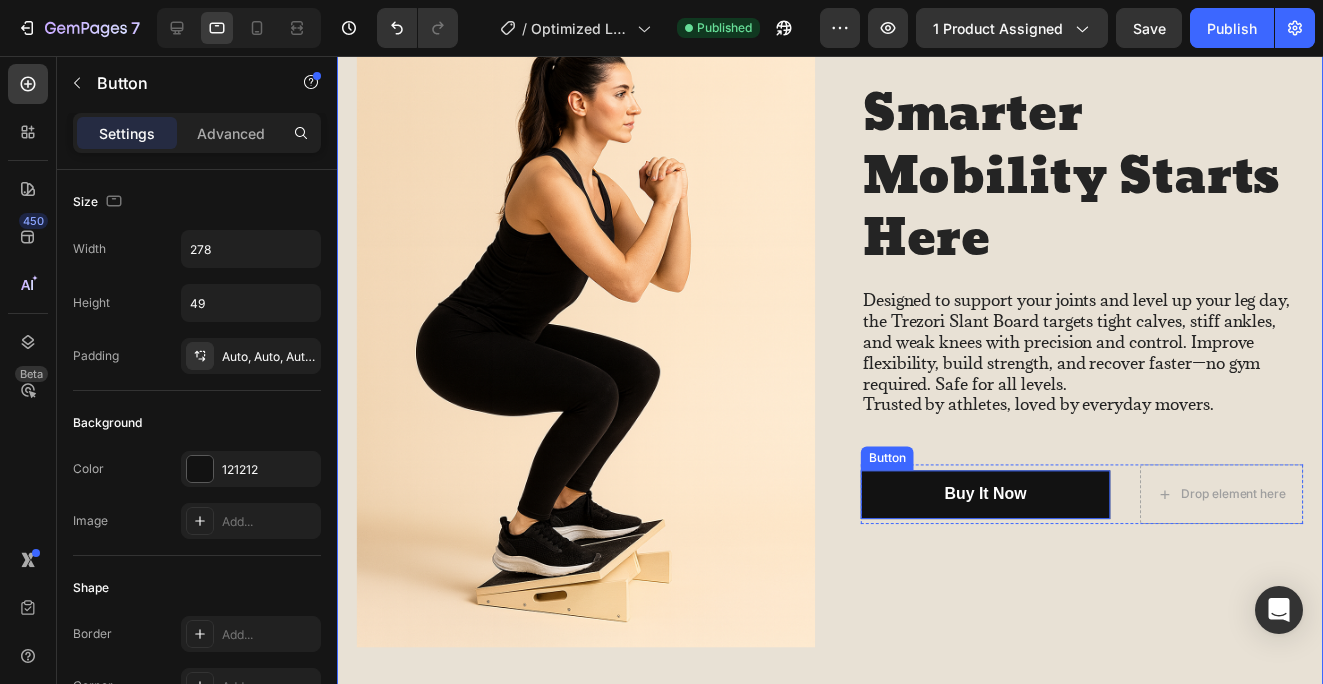click on "Buy It Now" at bounding box center [989, 497] 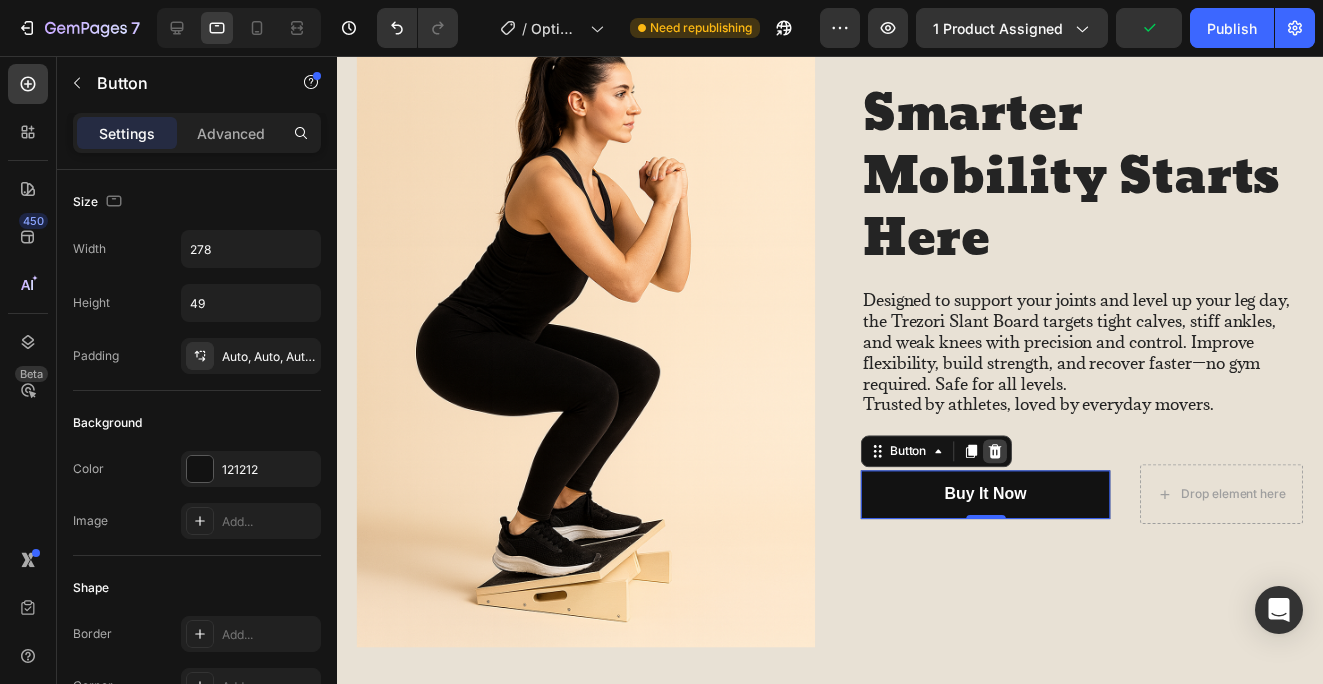 click 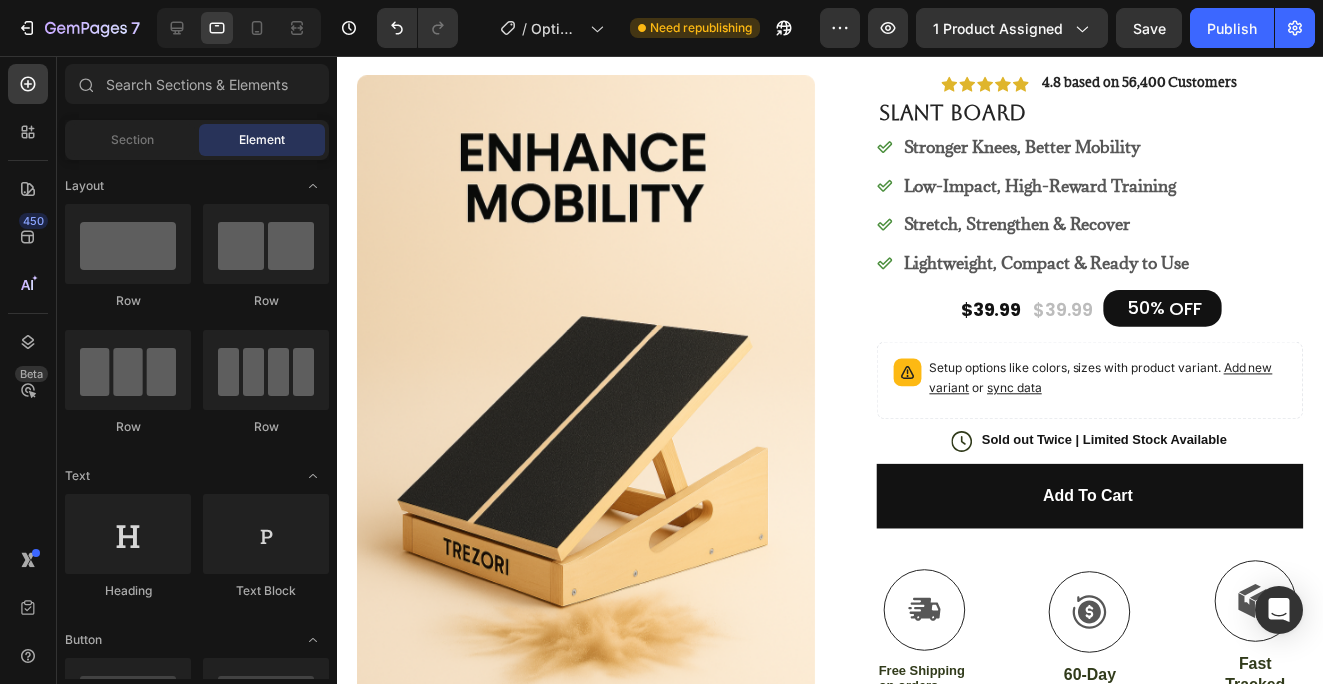 scroll, scrollTop: 0, scrollLeft: 0, axis: both 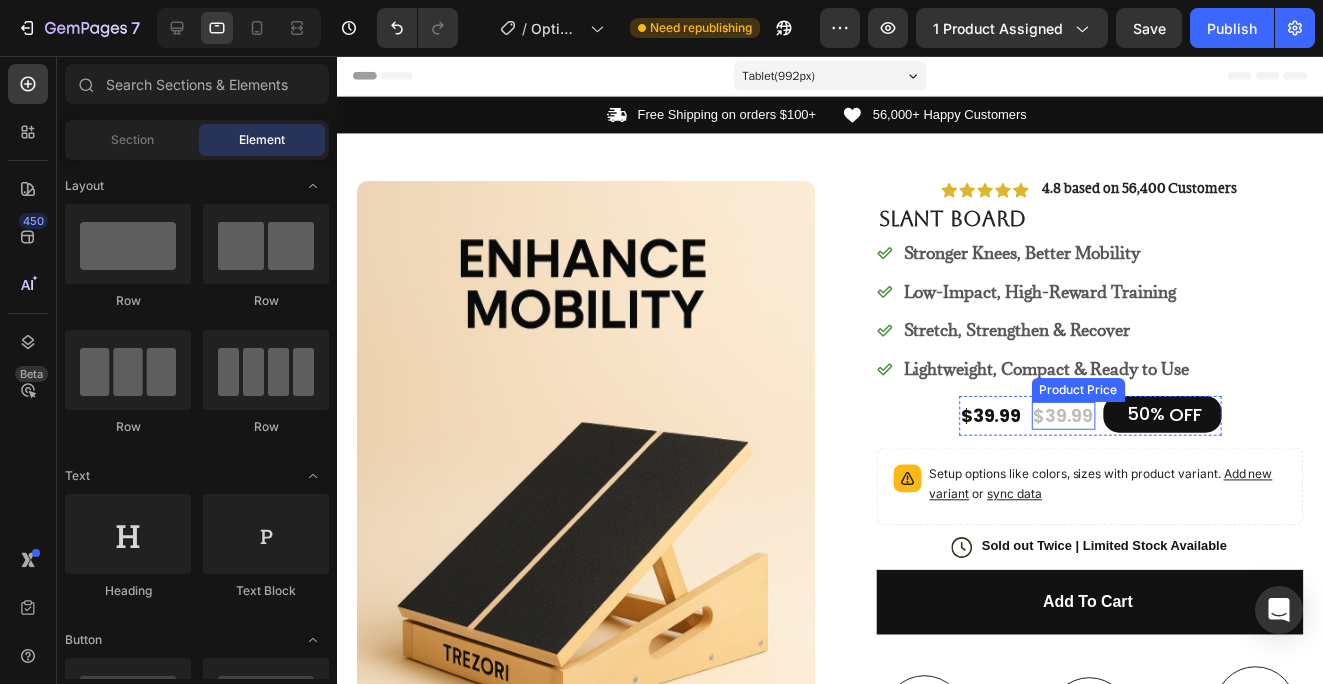 click on "$39.99" at bounding box center [1068, 417] 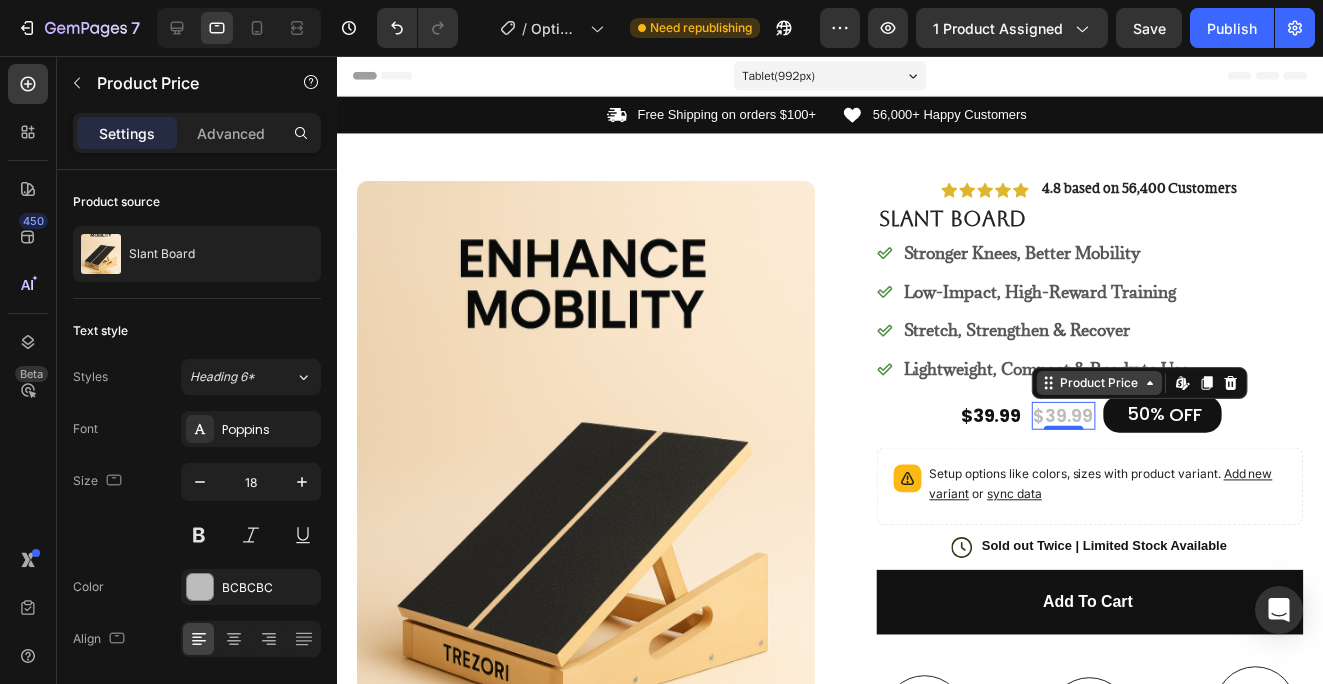 click on "Product Price" at bounding box center [1104, 385] 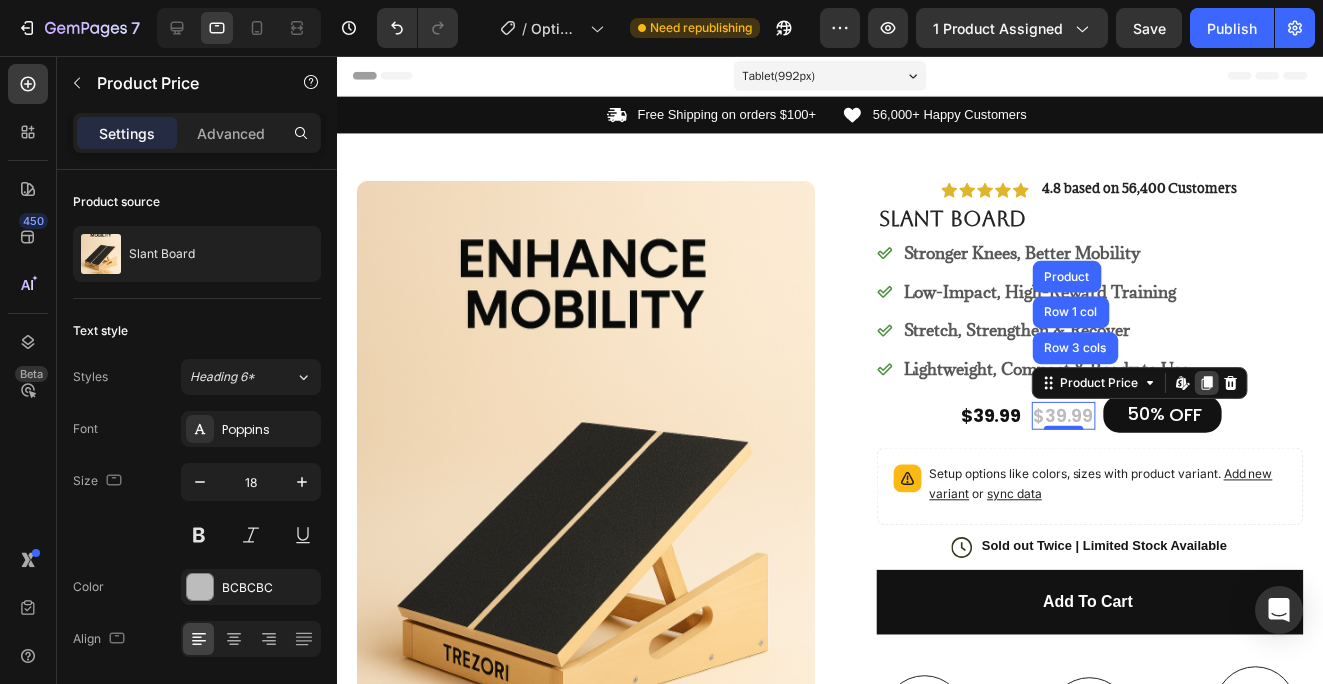 click 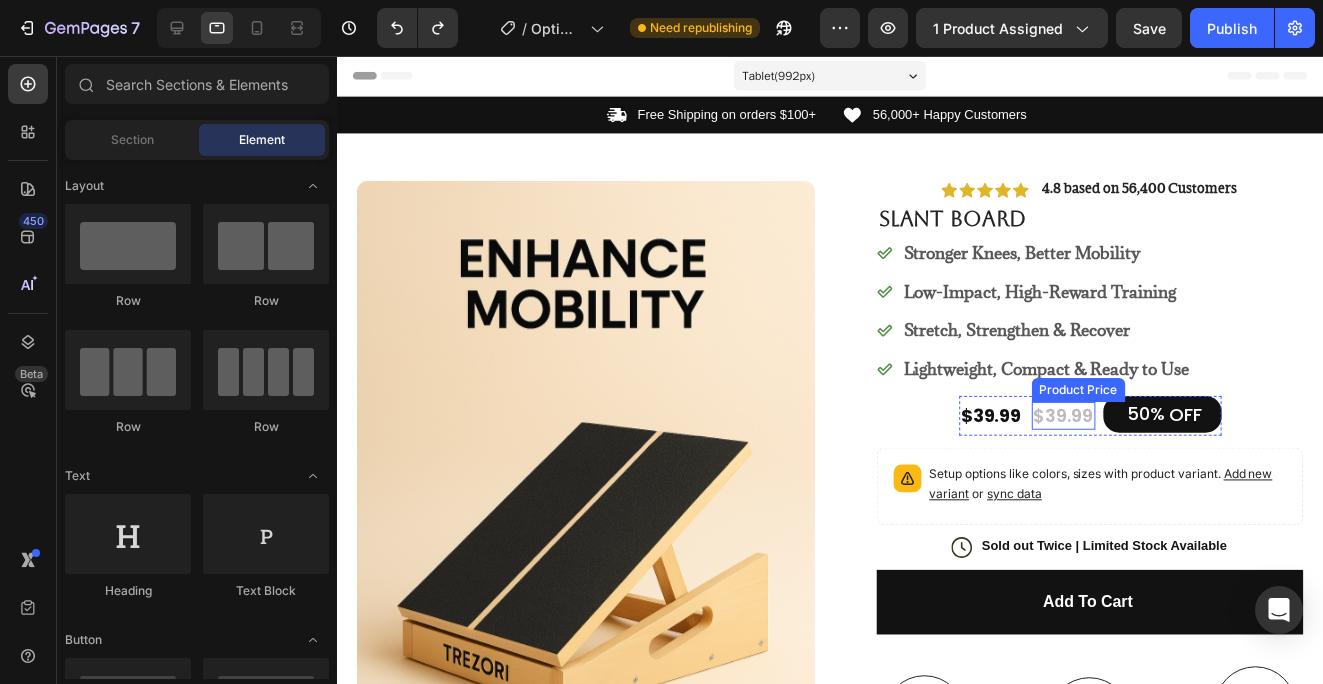 click on "$39.99" at bounding box center [1068, 417] 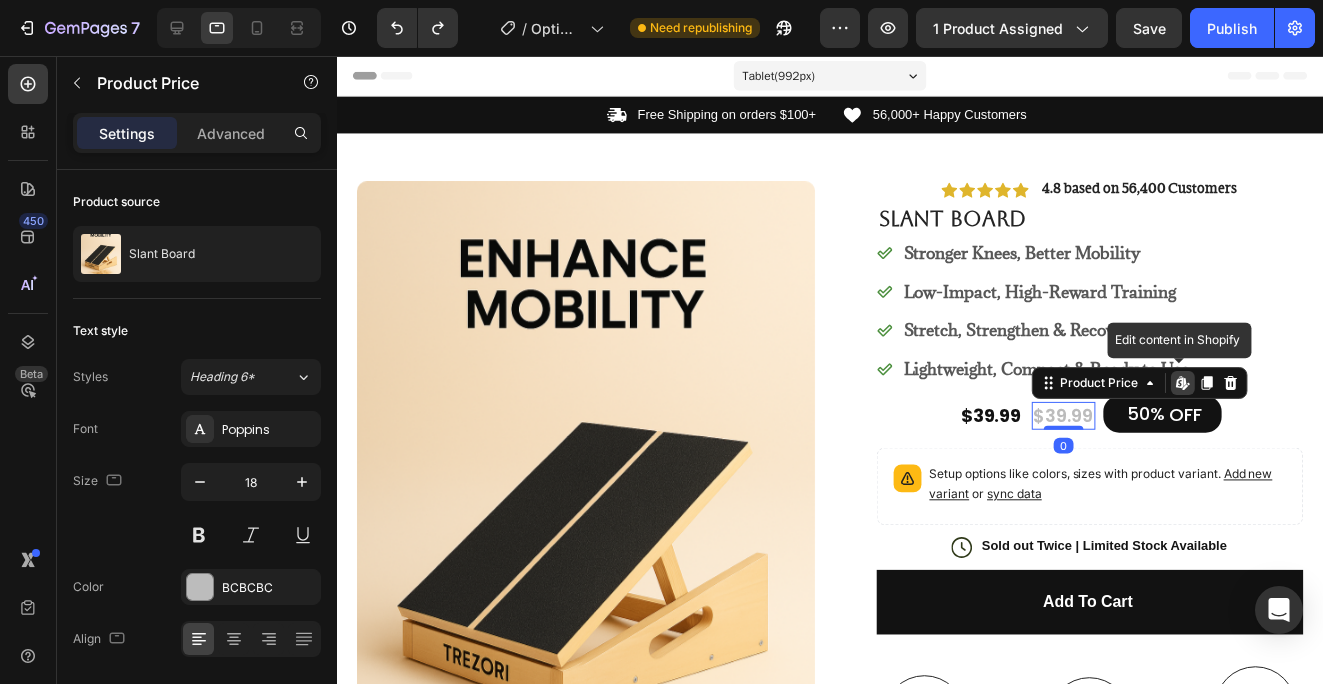 click 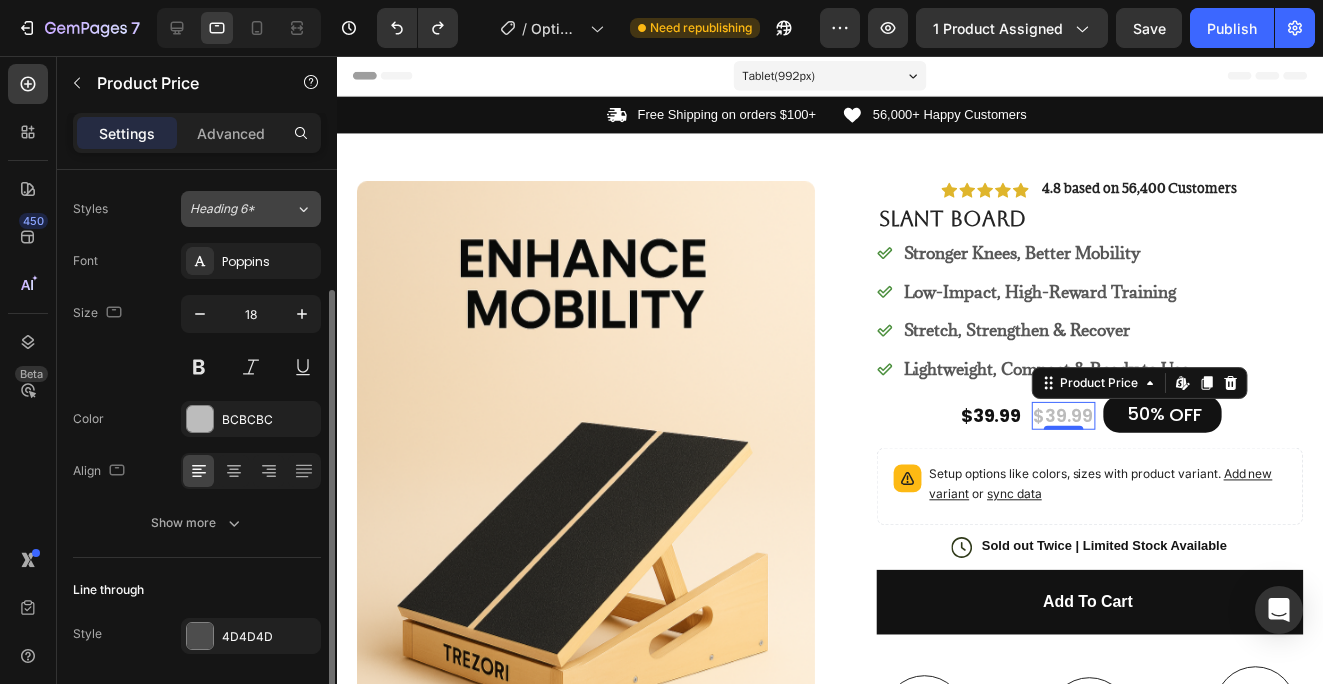 scroll, scrollTop: 169, scrollLeft: 0, axis: vertical 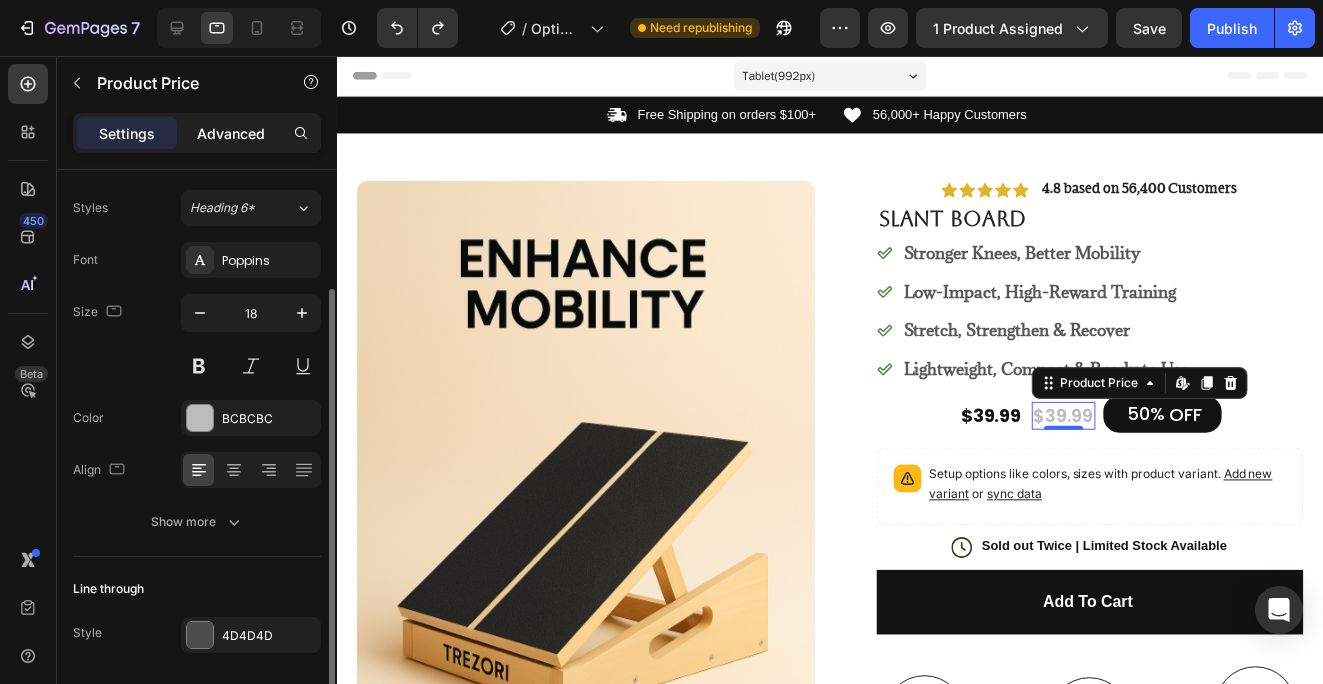 click on "Advanced" at bounding box center [231, 133] 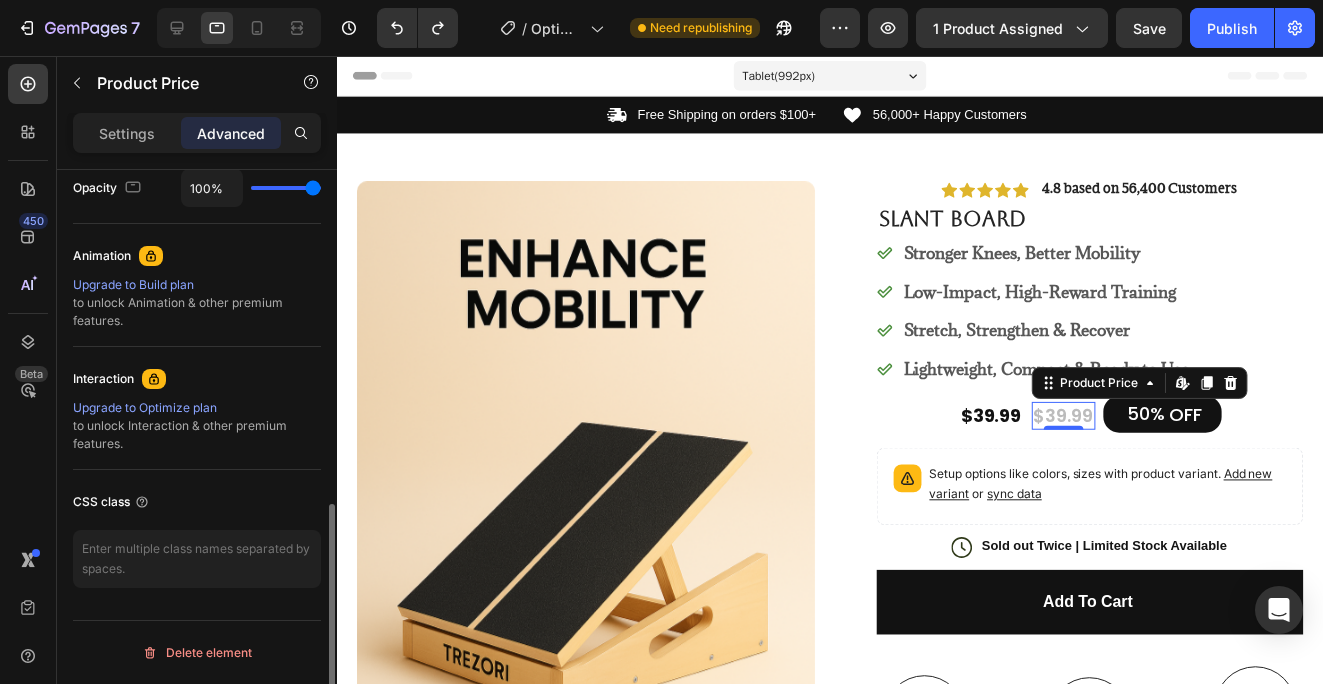 scroll, scrollTop: 808, scrollLeft: 0, axis: vertical 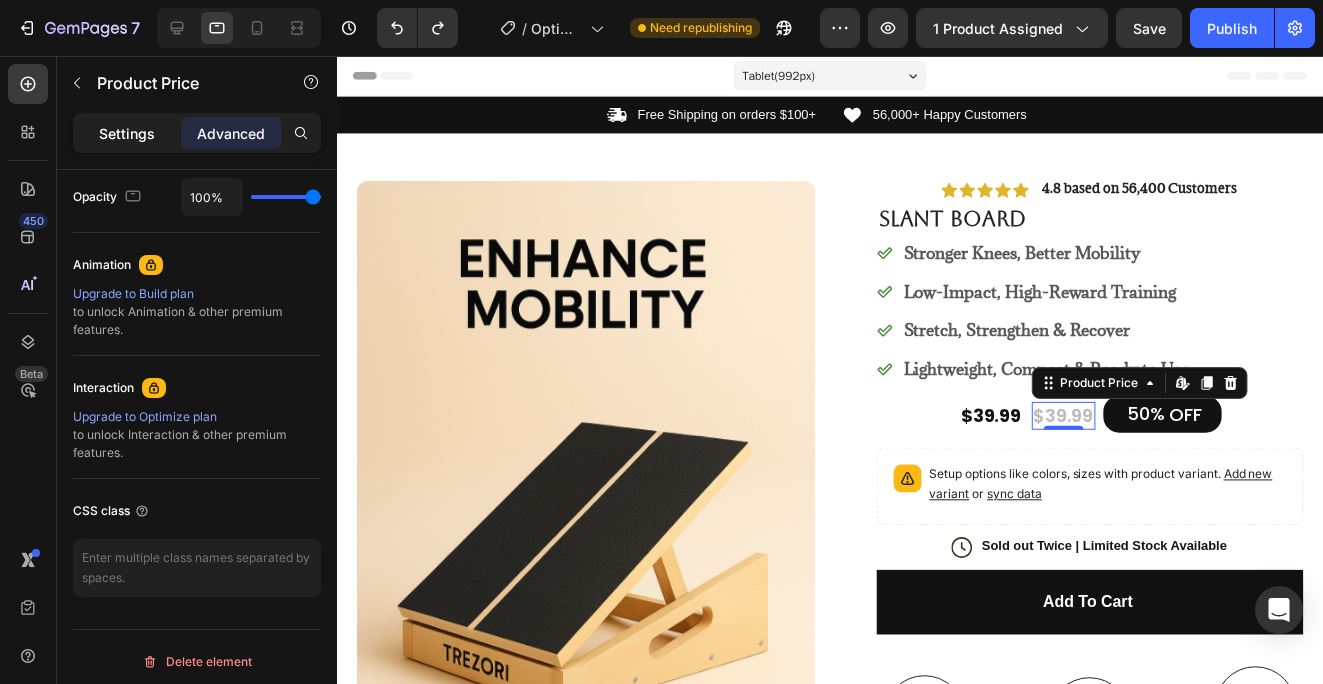 click on "Settings" at bounding box center (127, 133) 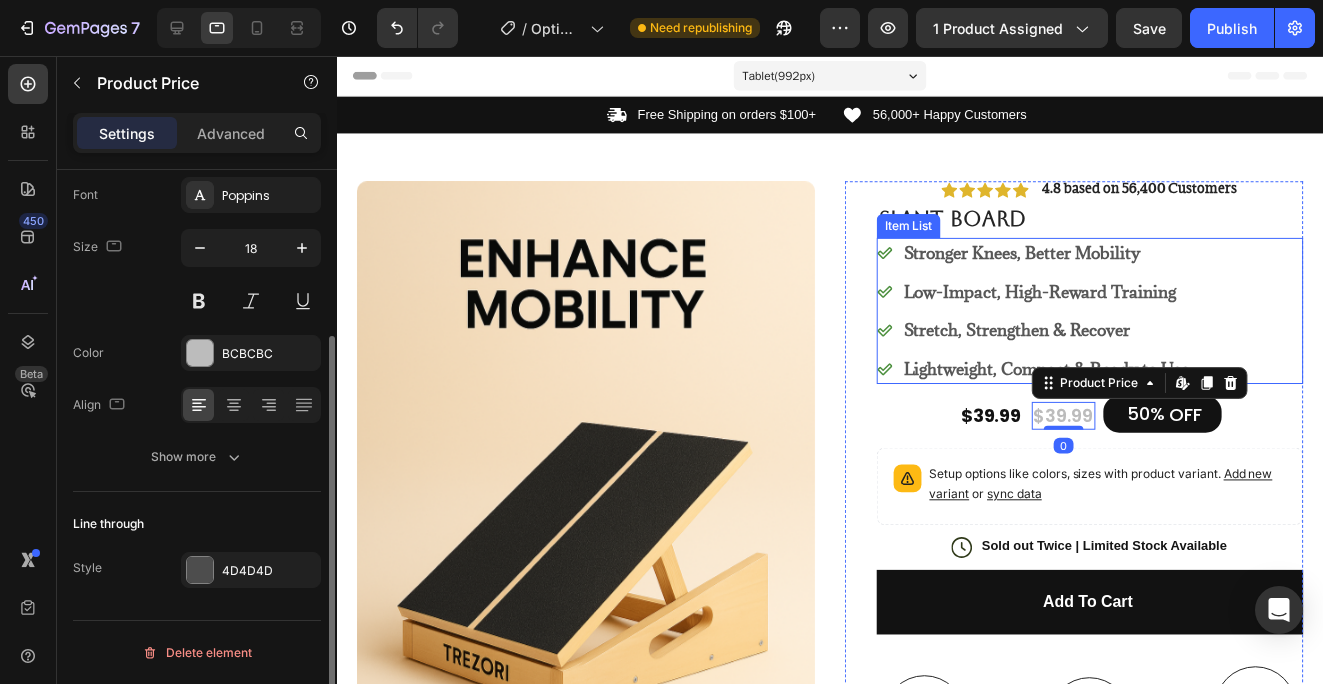 scroll, scrollTop: 234, scrollLeft: 0, axis: vertical 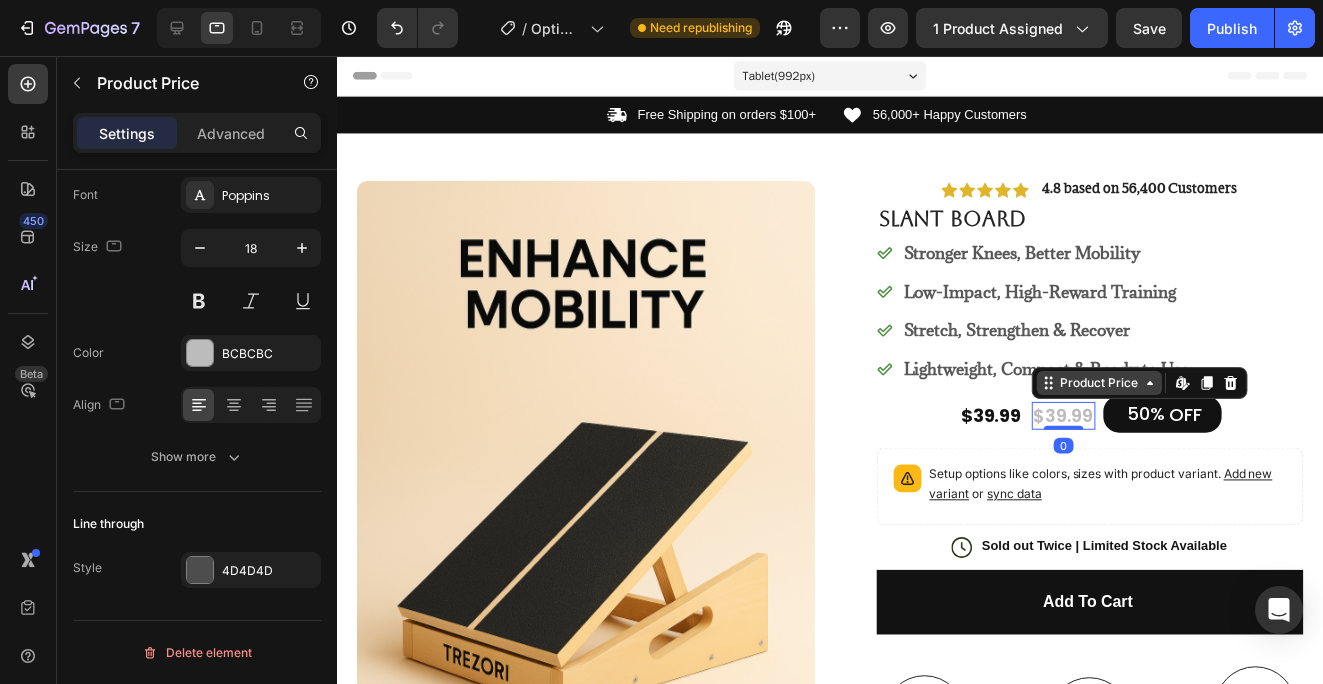 click on "Product Price" at bounding box center [1104, 385] 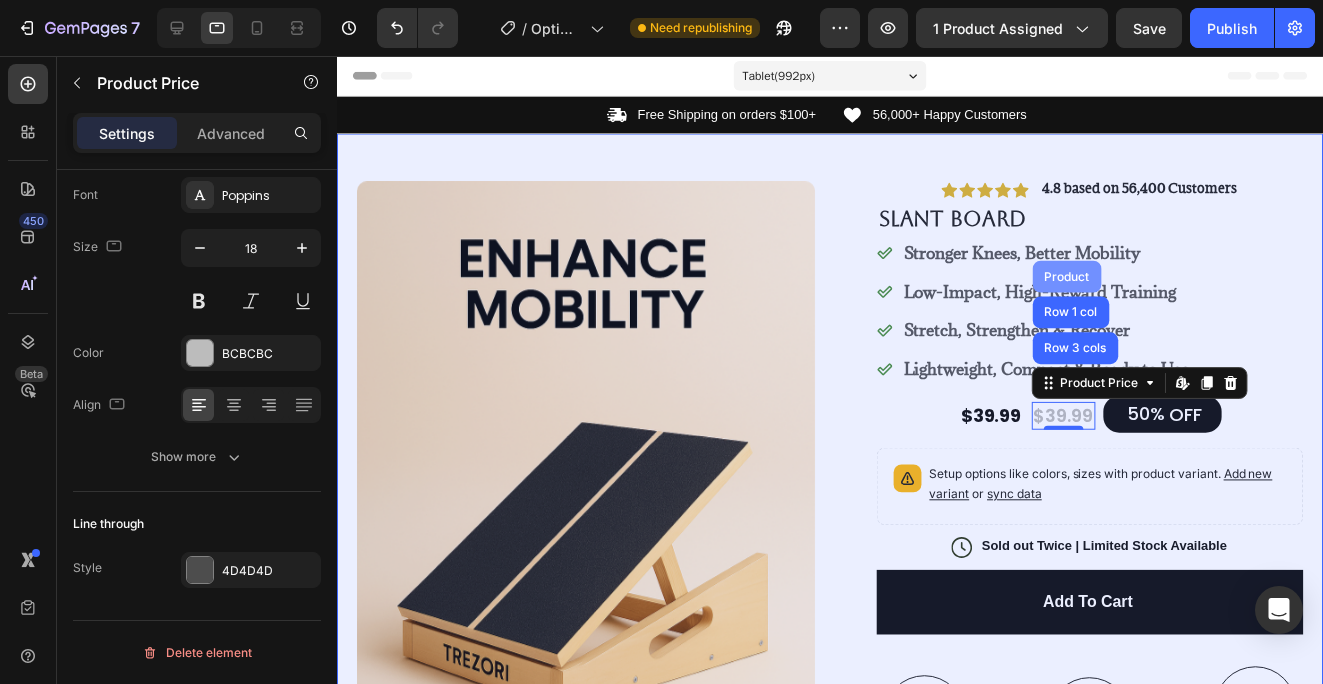 click on "Product" at bounding box center [1071, 278] 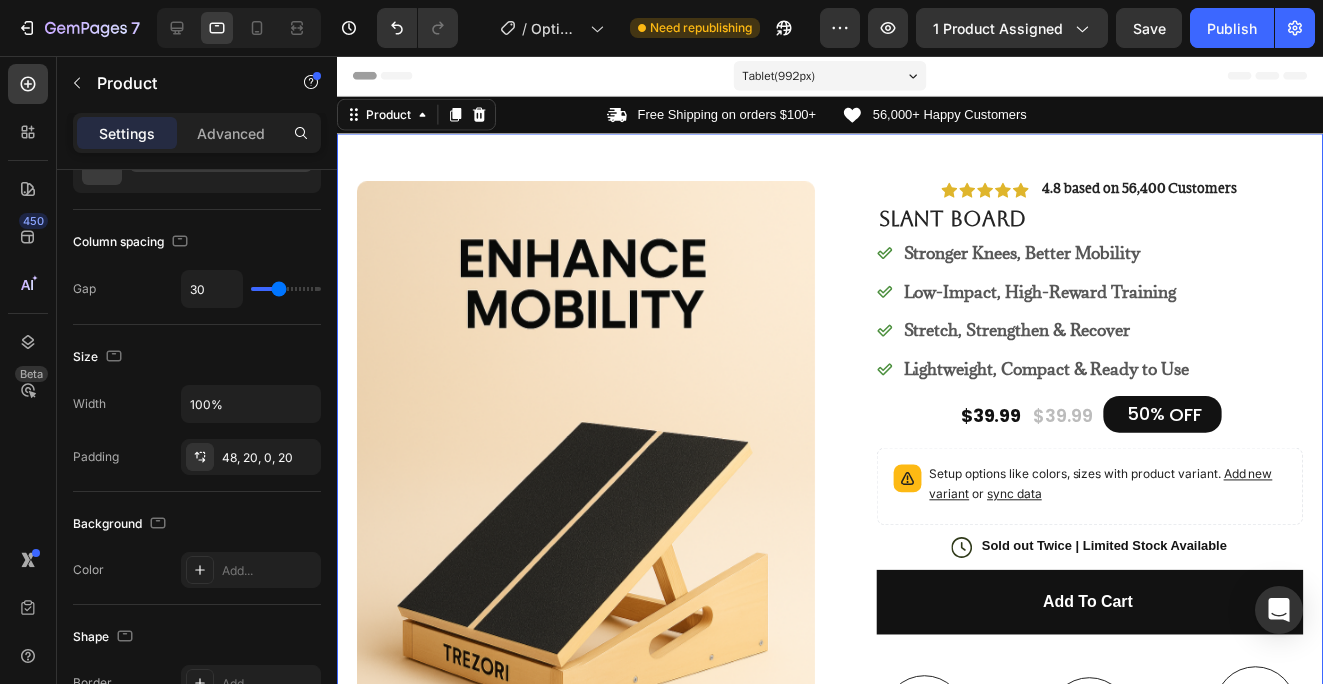 scroll, scrollTop: 0, scrollLeft: 0, axis: both 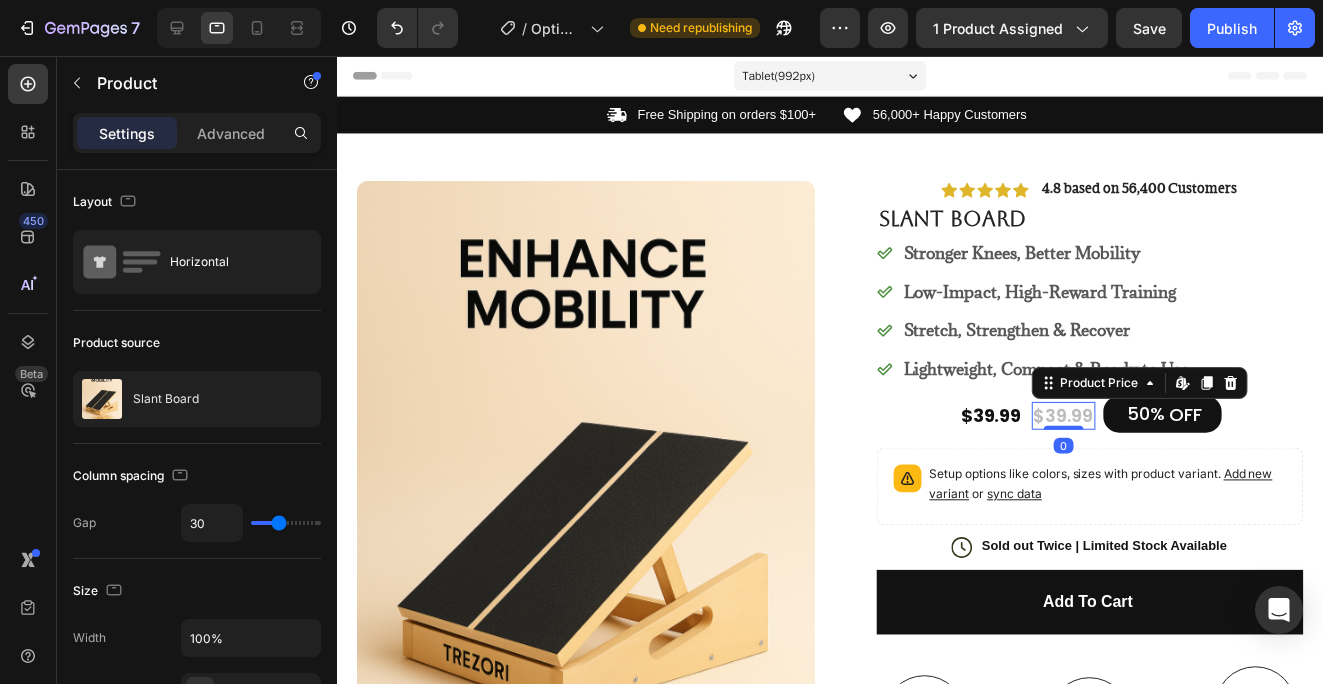 click on "$39.99" at bounding box center (1068, 417) 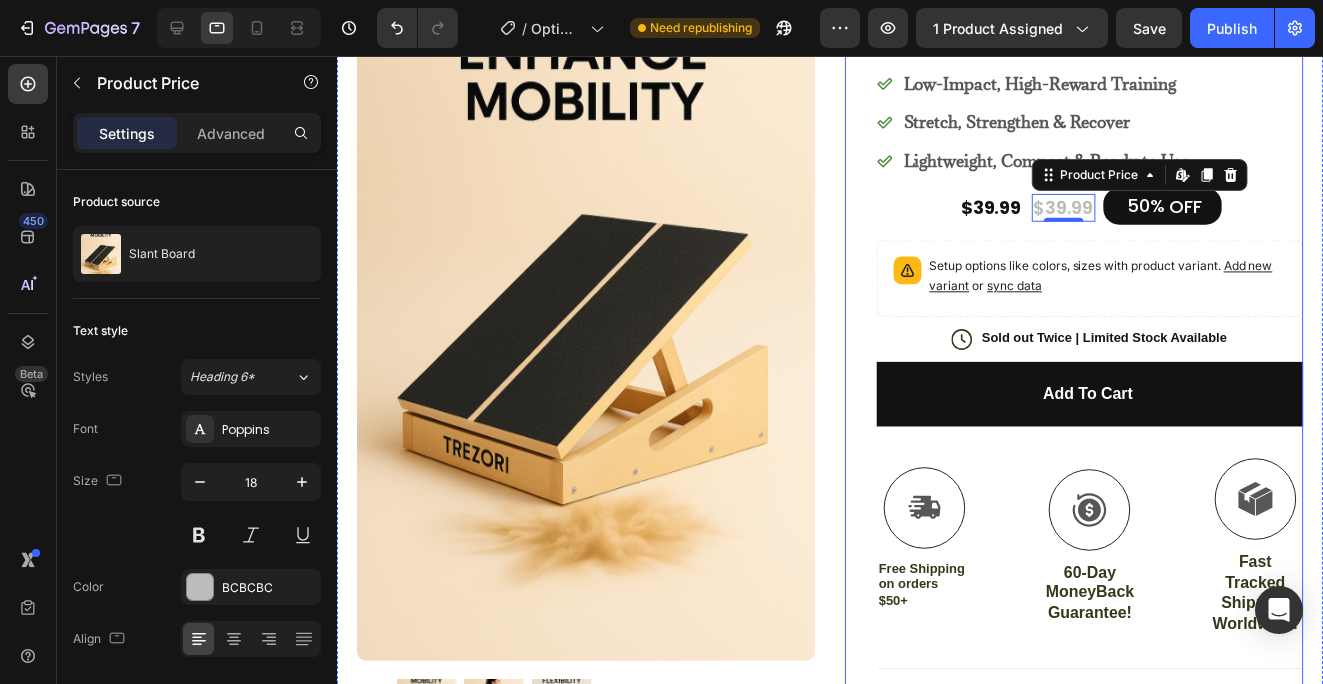 scroll, scrollTop: 212, scrollLeft: 0, axis: vertical 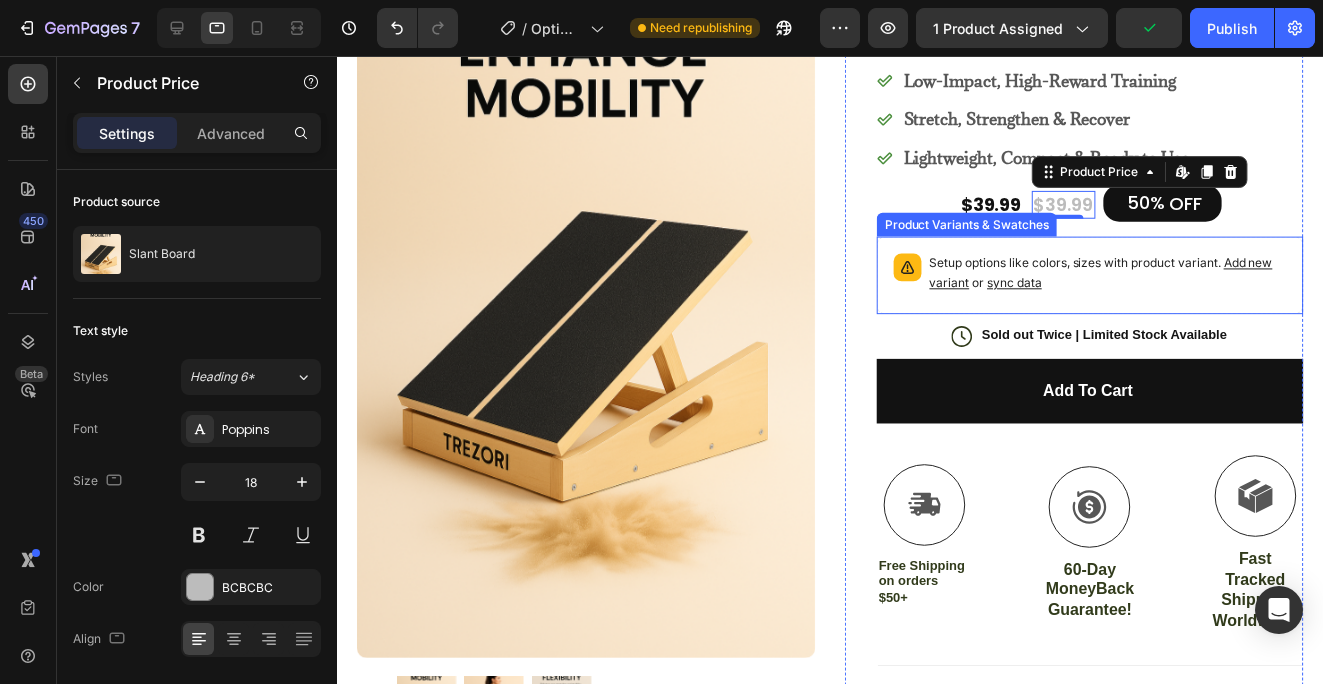 click on "sync data" at bounding box center (1018, 284) 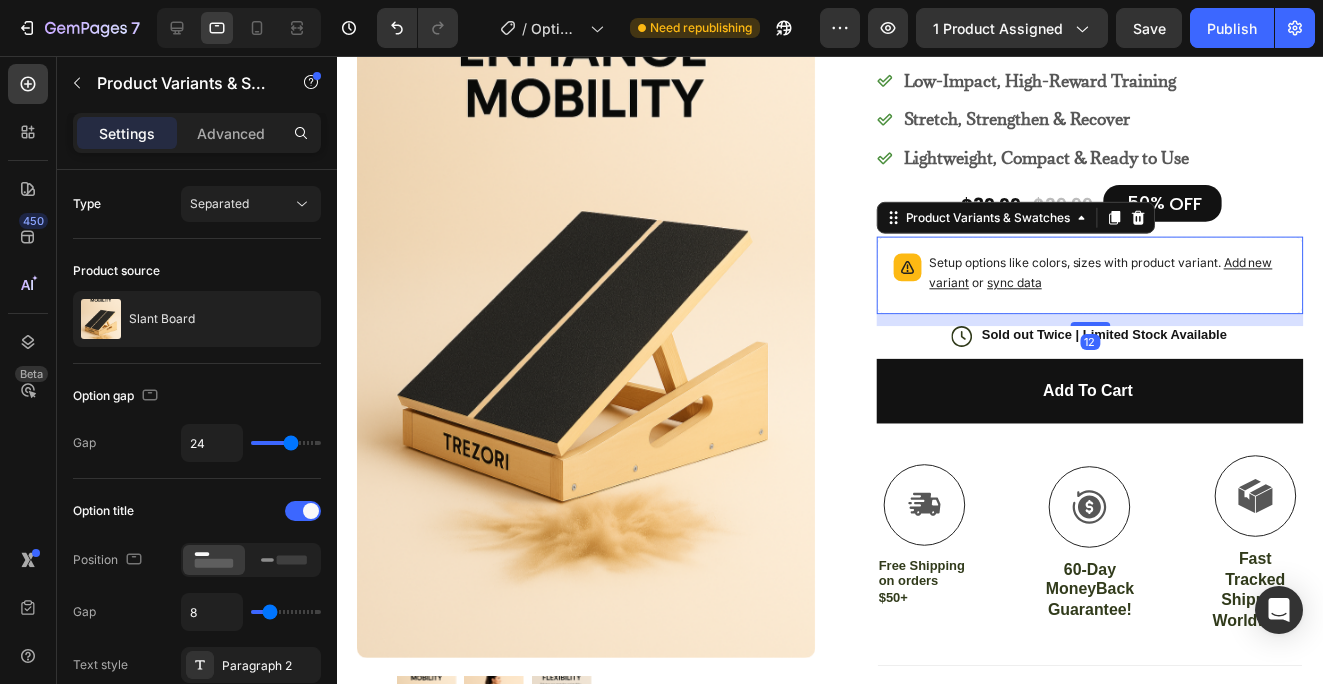 click on "sync data" at bounding box center (1018, 284) 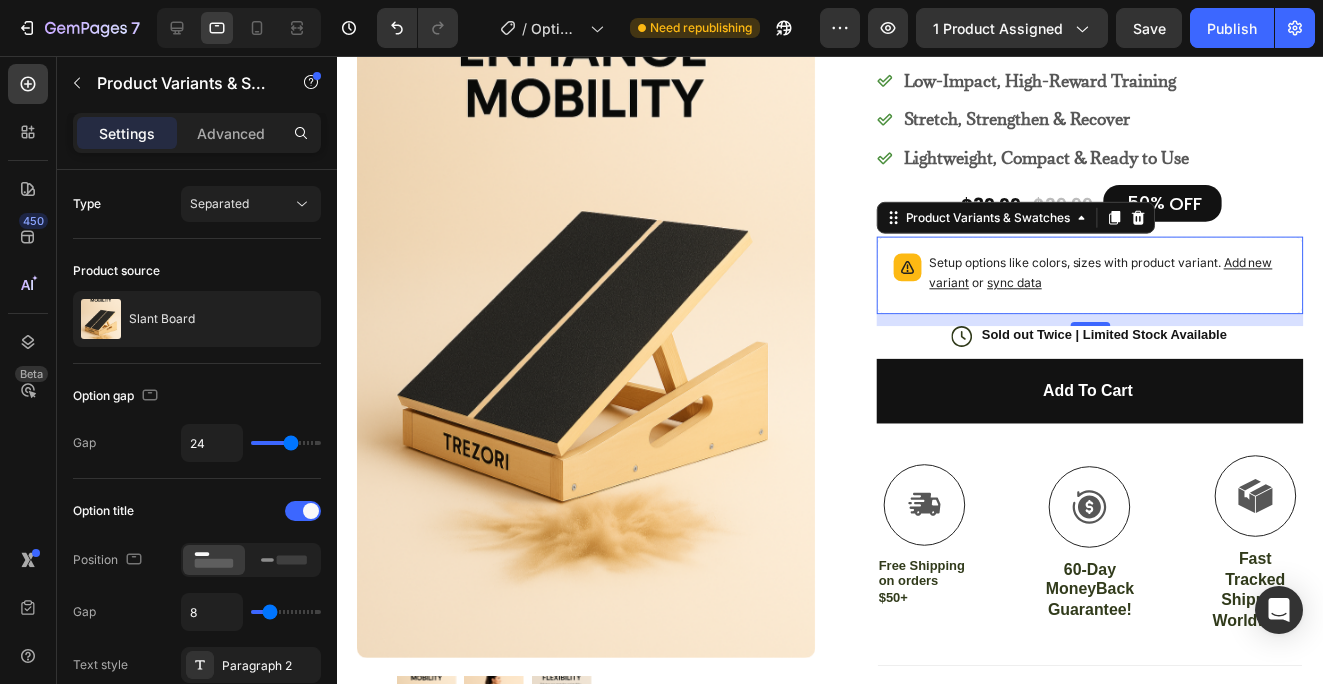 click on "sync data" at bounding box center [1018, 284] 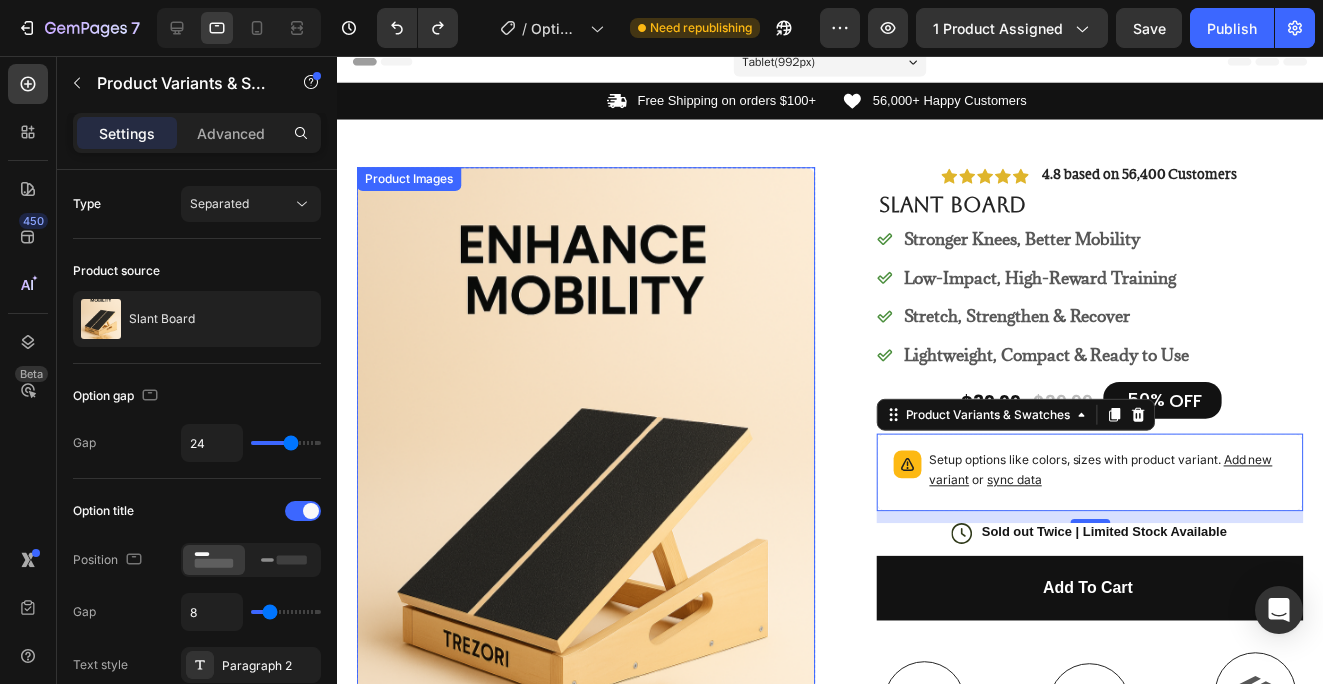 scroll, scrollTop: 0, scrollLeft: 0, axis: both 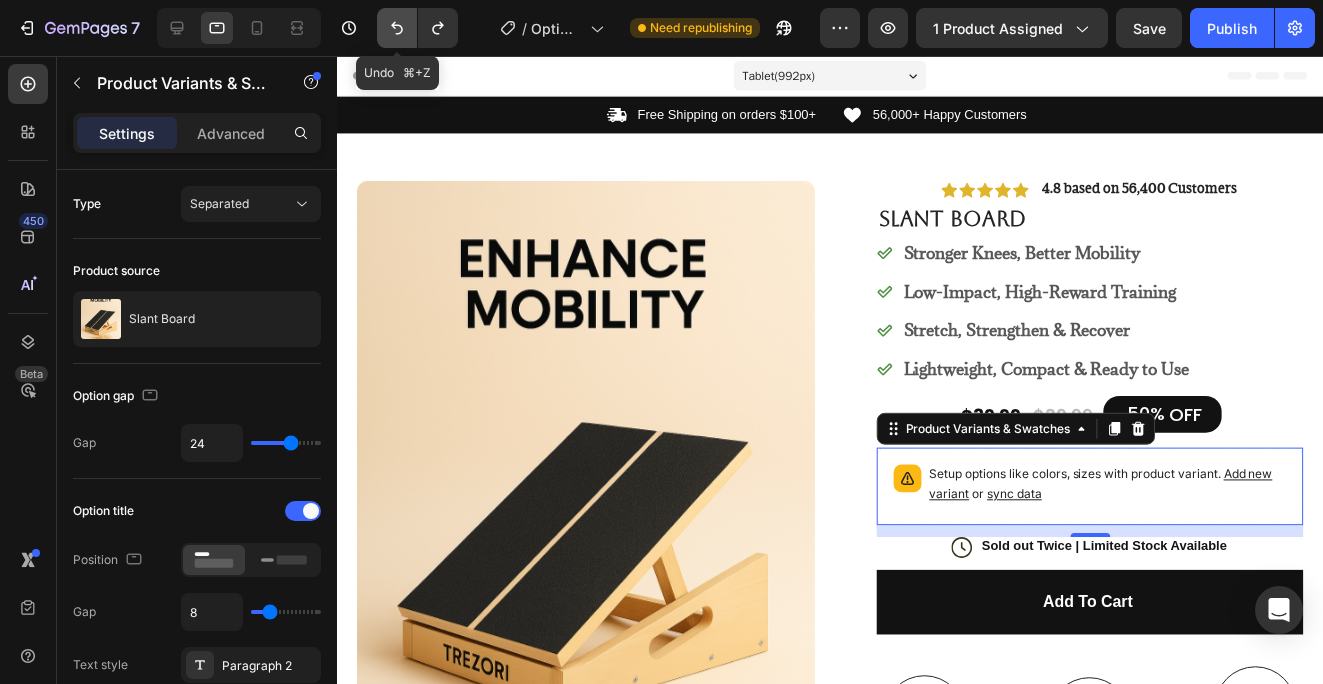 click 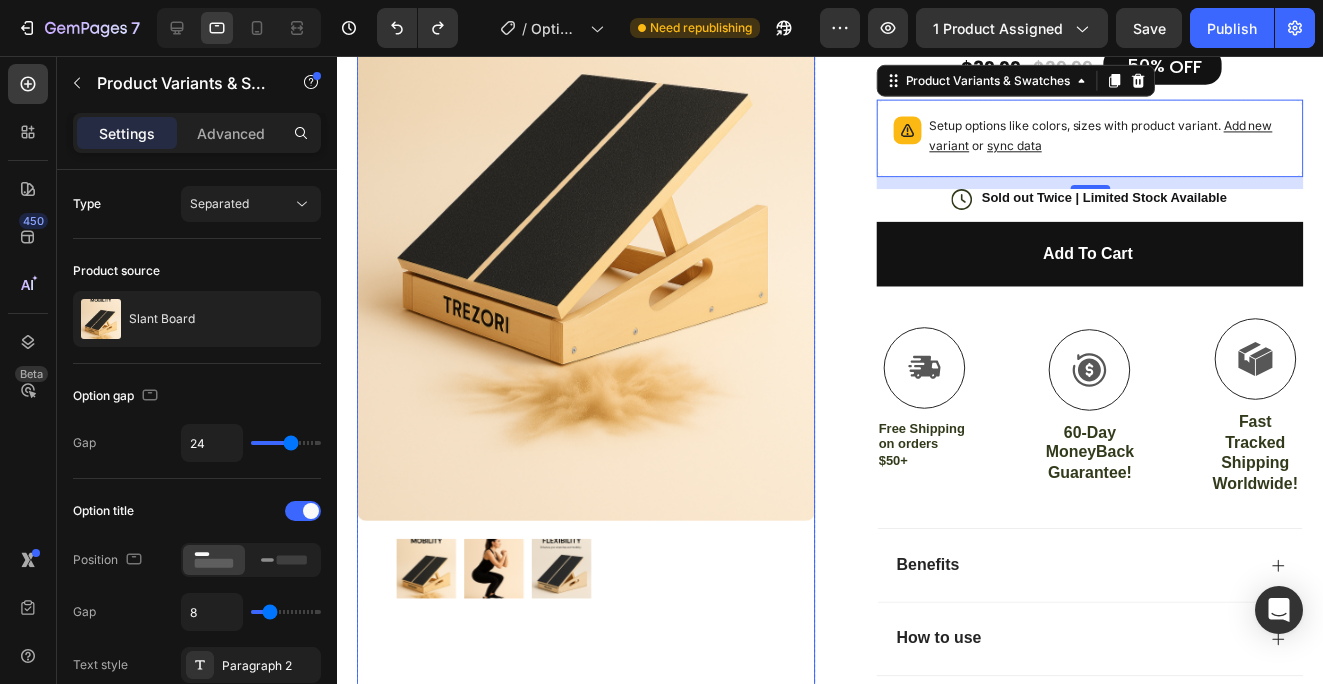 scroll, scrollTop: 351, scrollLeft: 0, axis: vertical 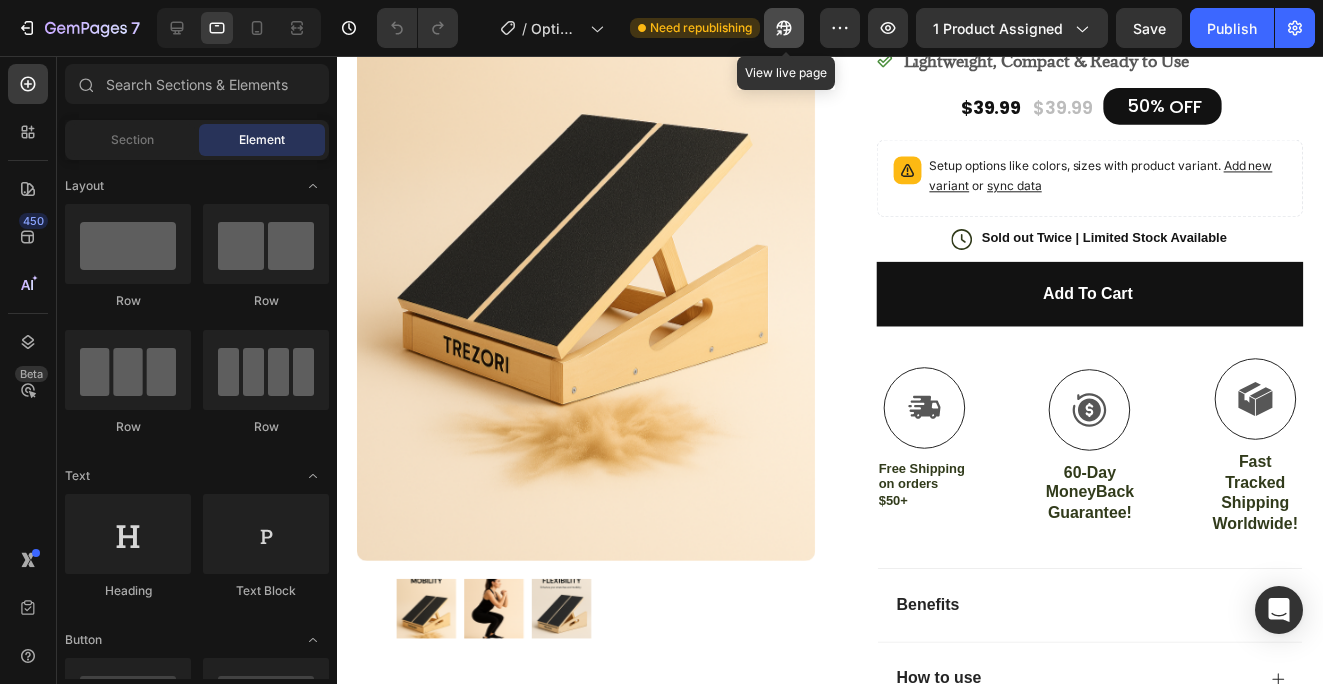 click 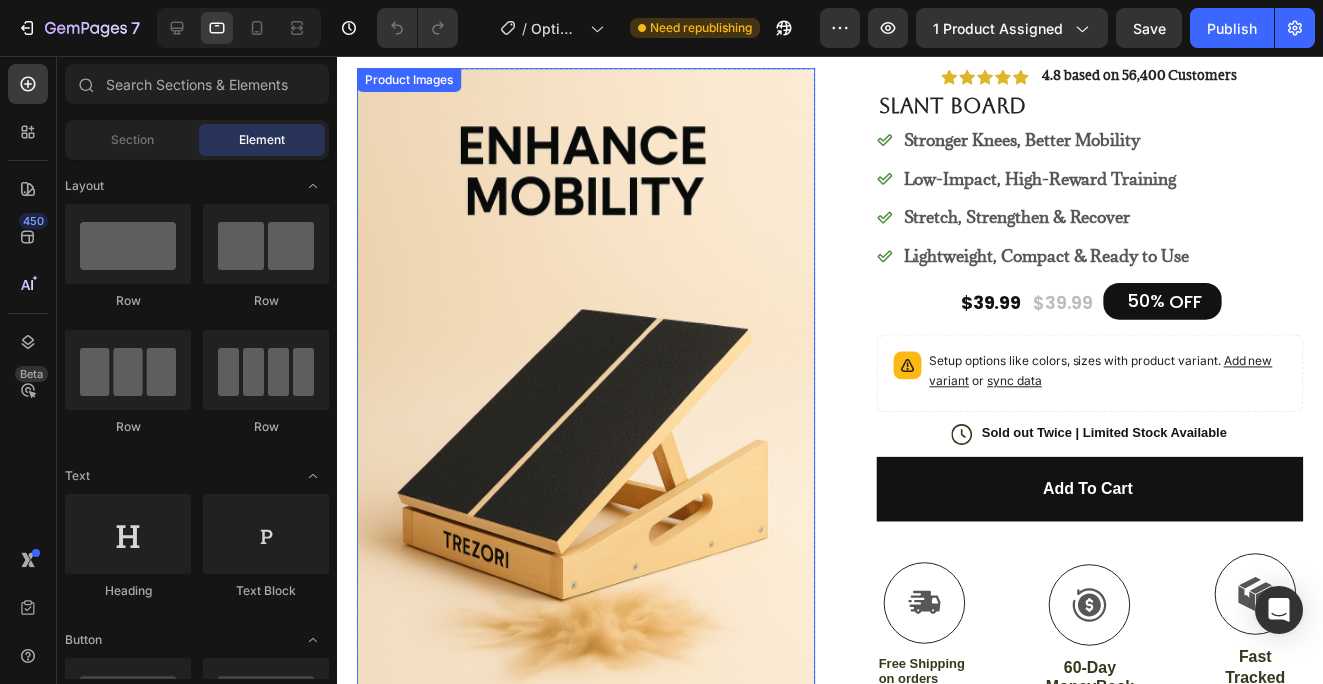 scroll, scrollTop: 112, scrollLeft: 0, axis: vertical 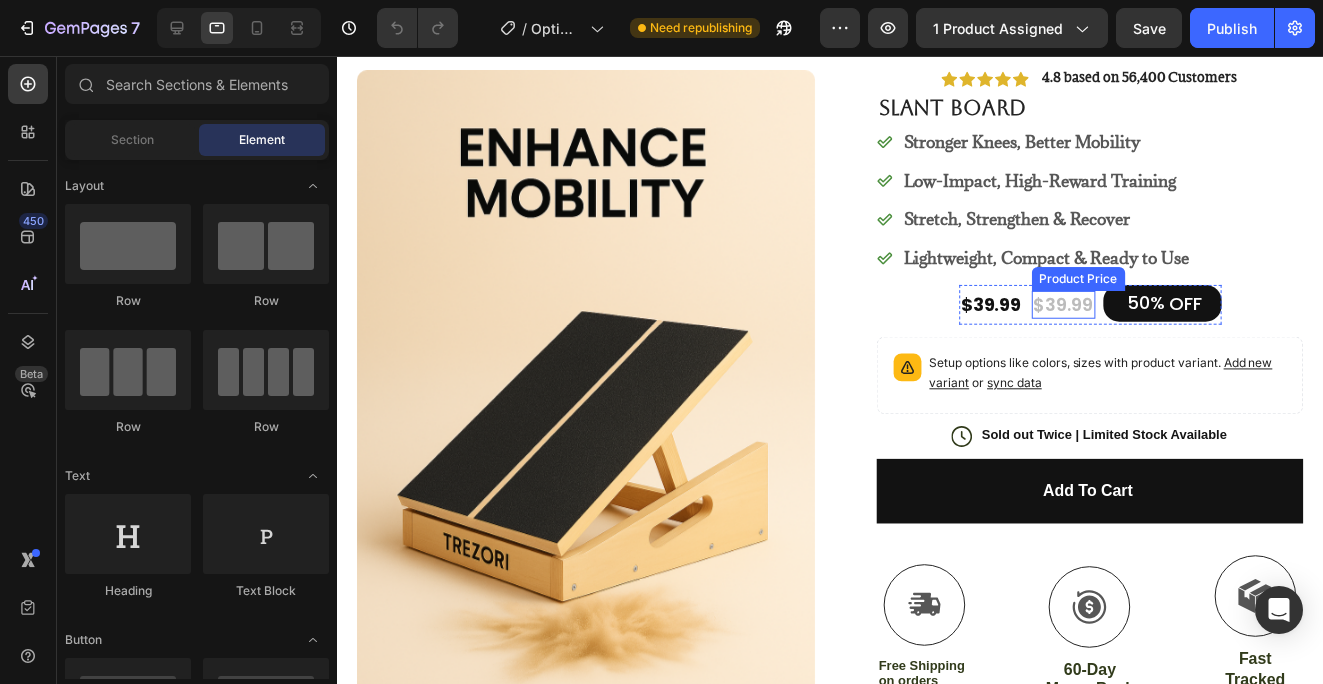 click on "$39.99" at bounding box center (1068, 305) 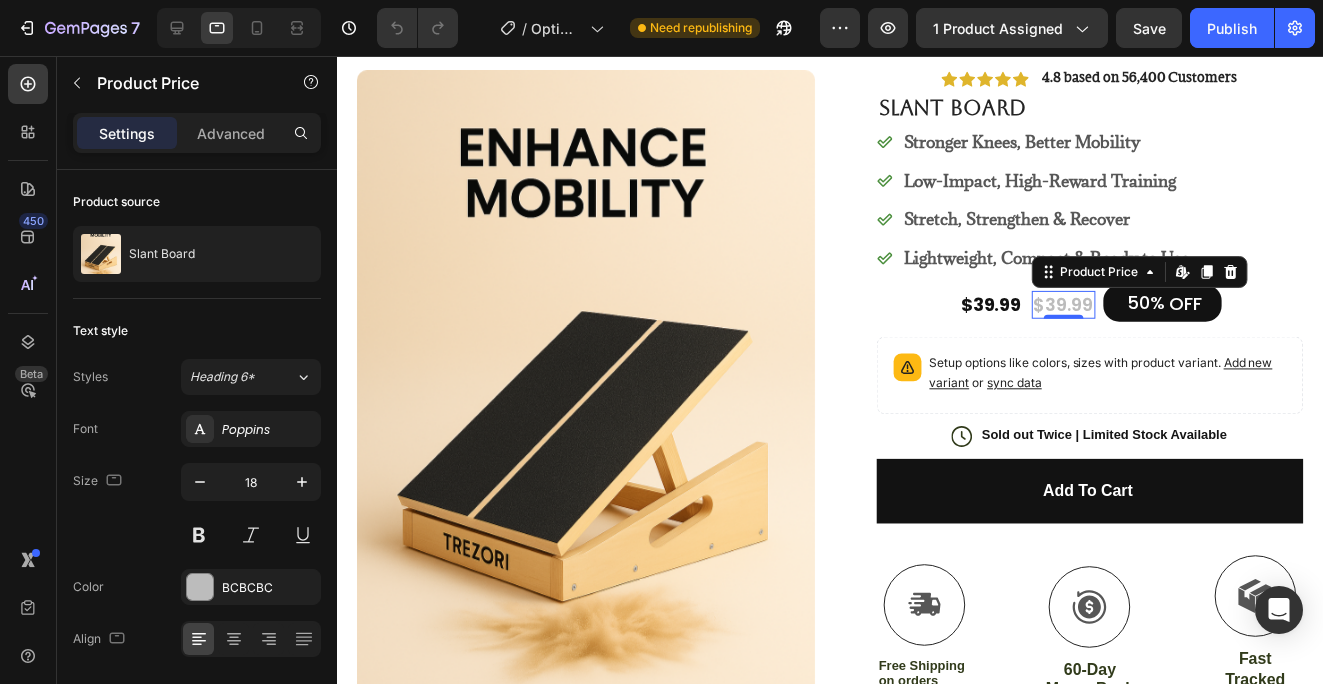 click on "0" at bounding box center [1068, 336] 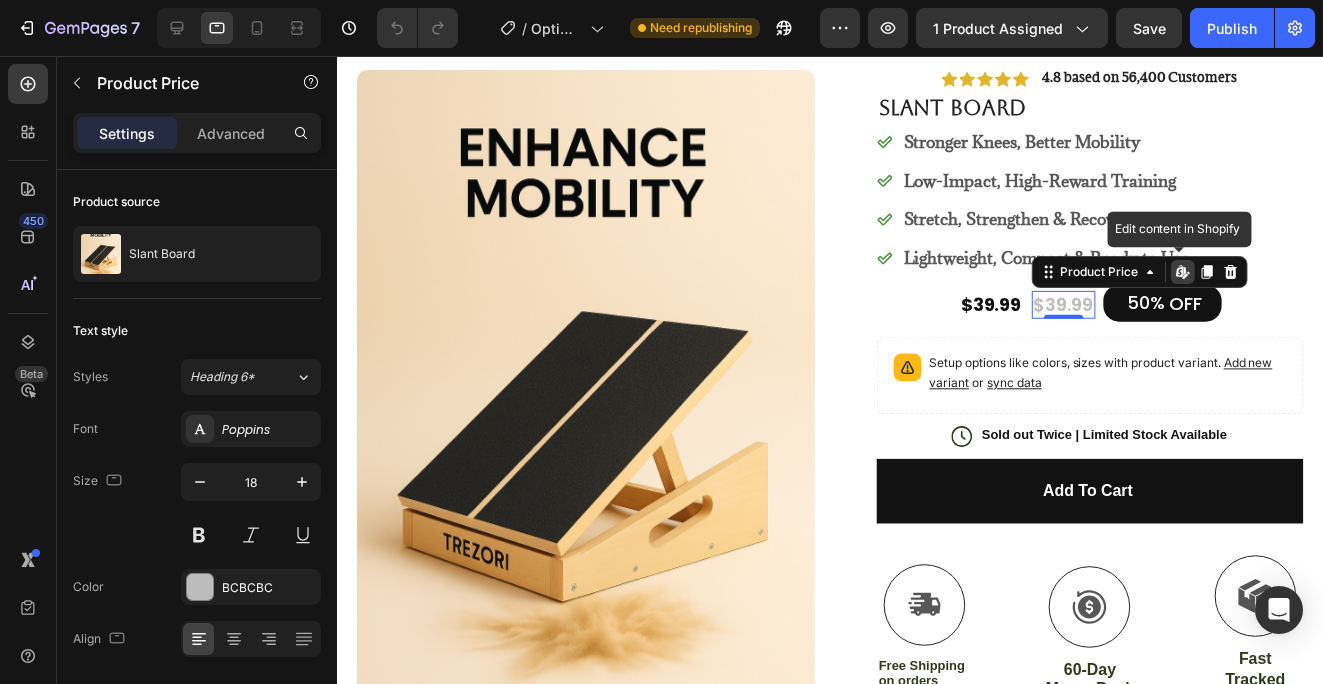 click 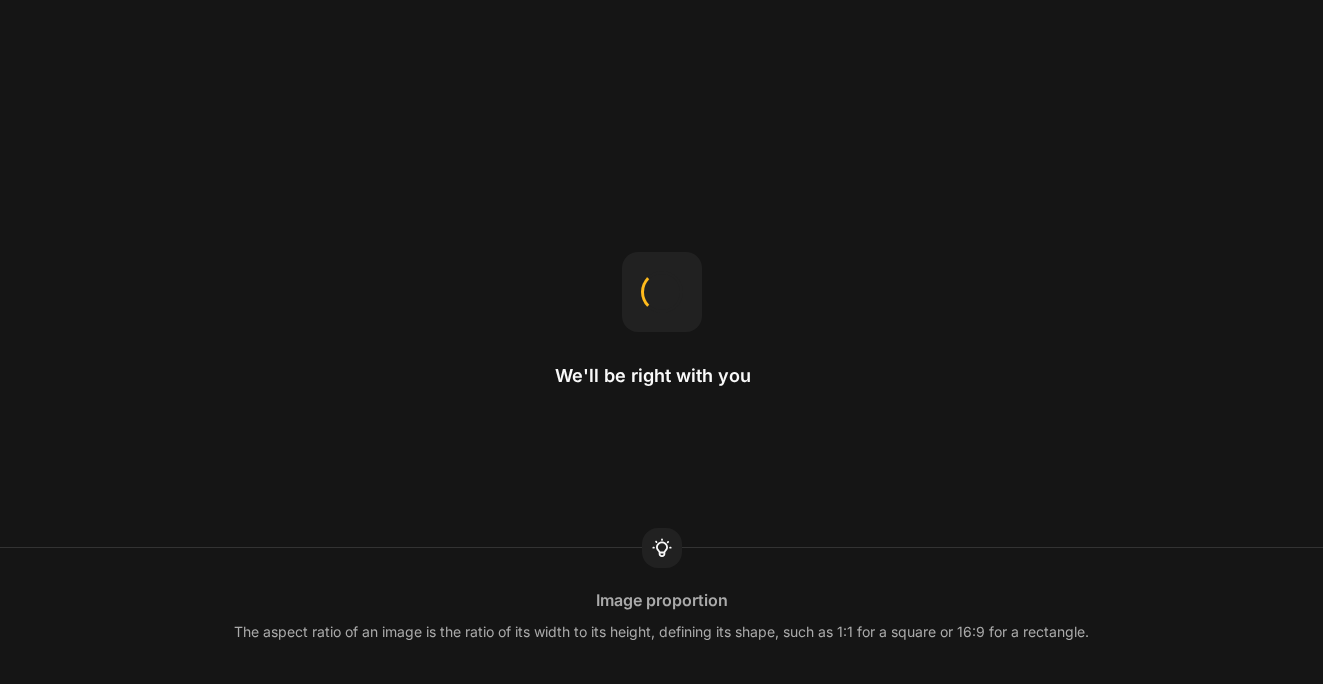 scroll, scrollTop: 0, scrollLeft: 0, axis: both 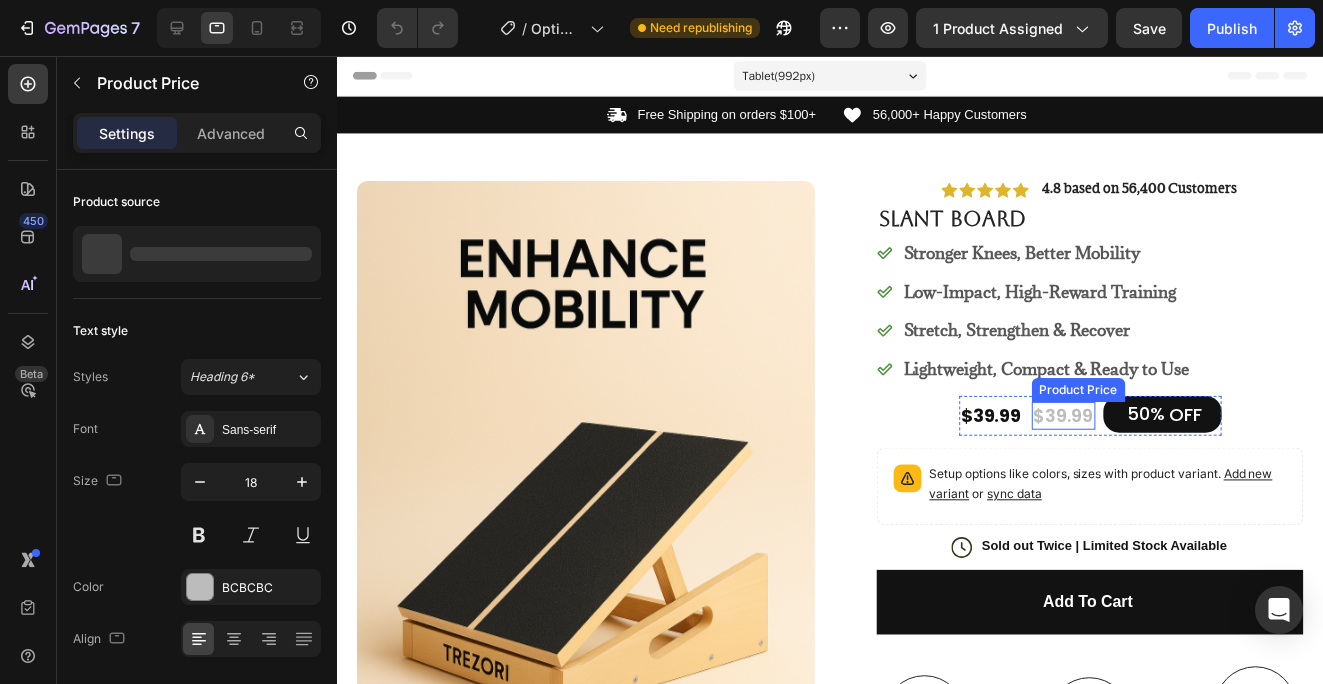click on "$39.99" at bounding box center (1068, 417) 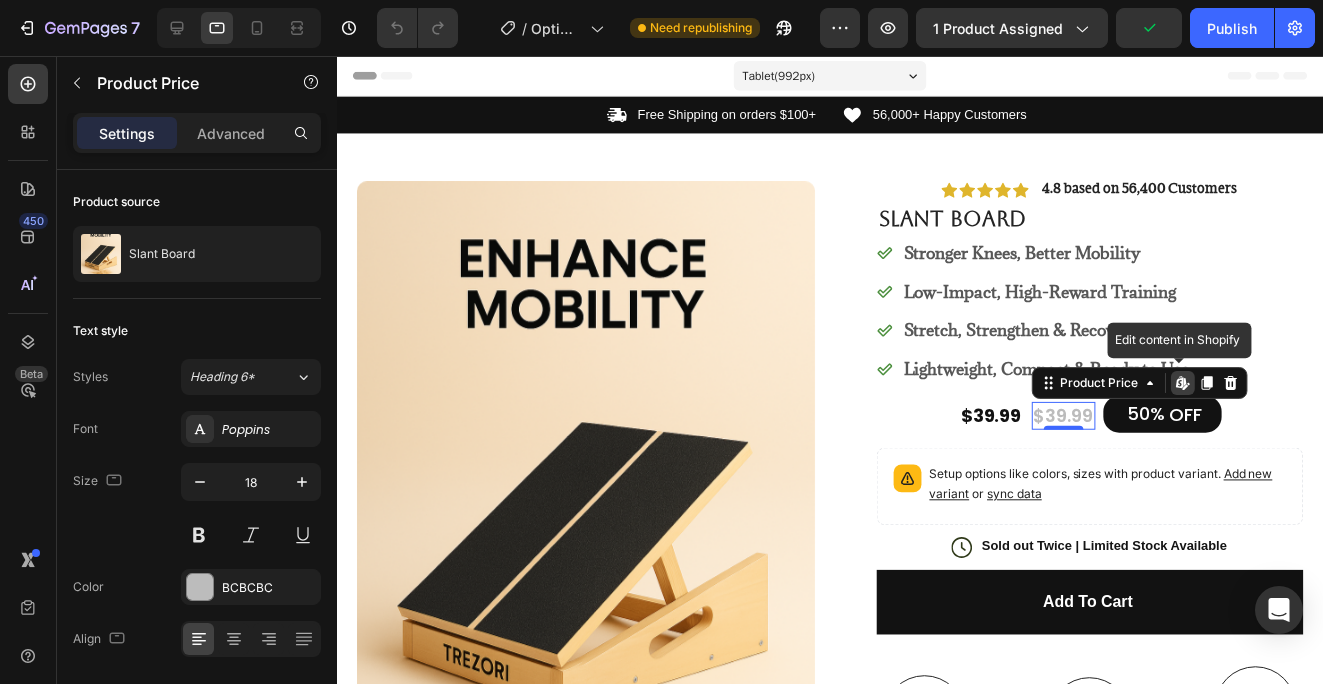 click 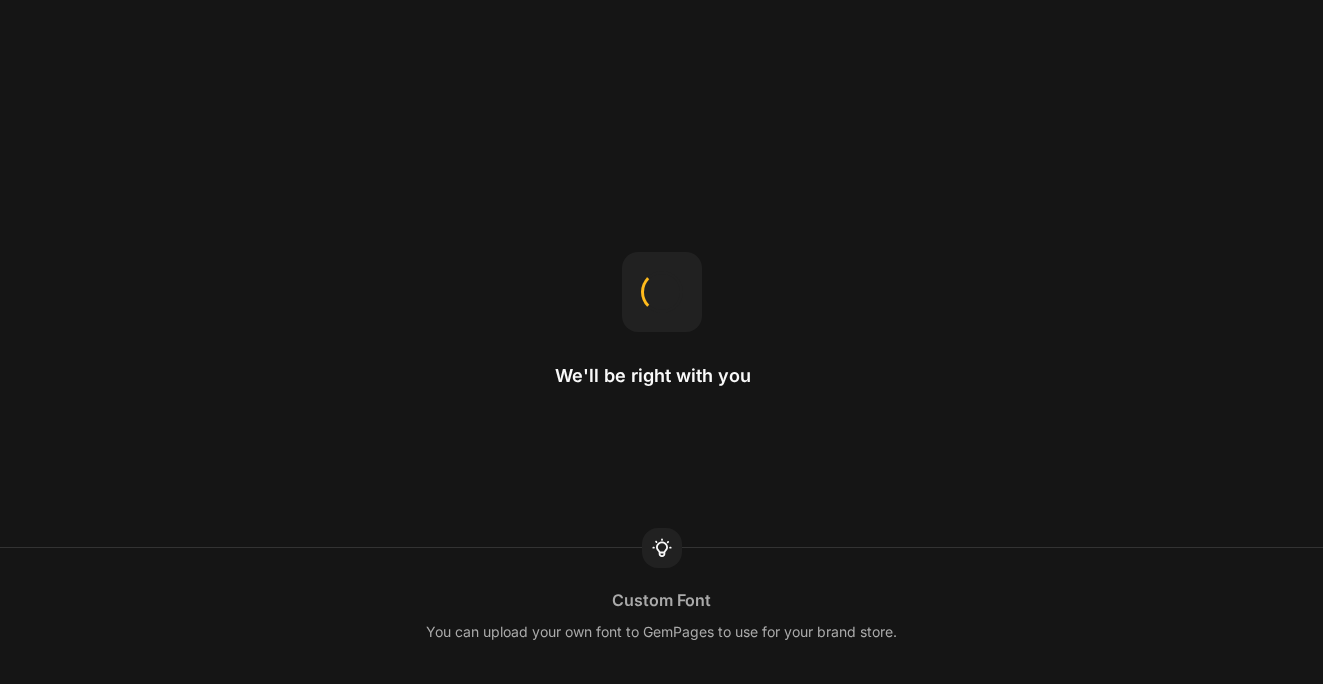 scroll, scrollTop: 0, scrollLeft: 0, axis: both 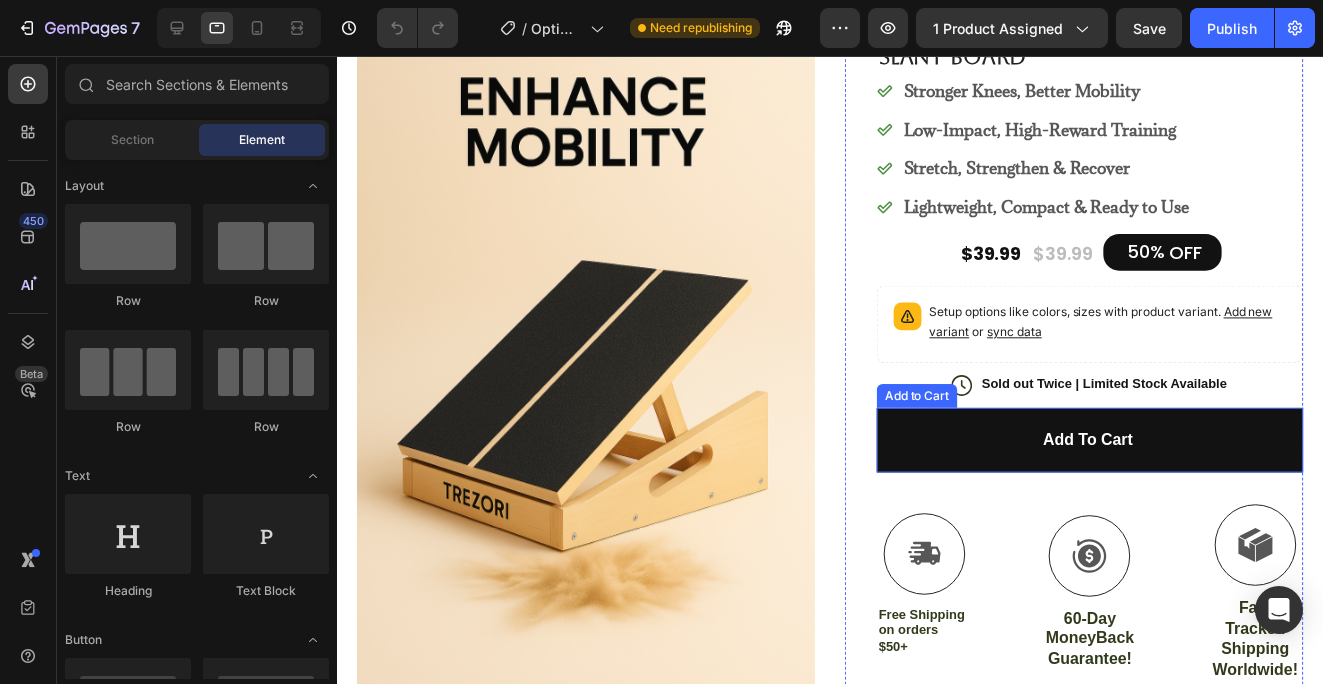 click on "Add to cart" at bounding box center (1094, 442) 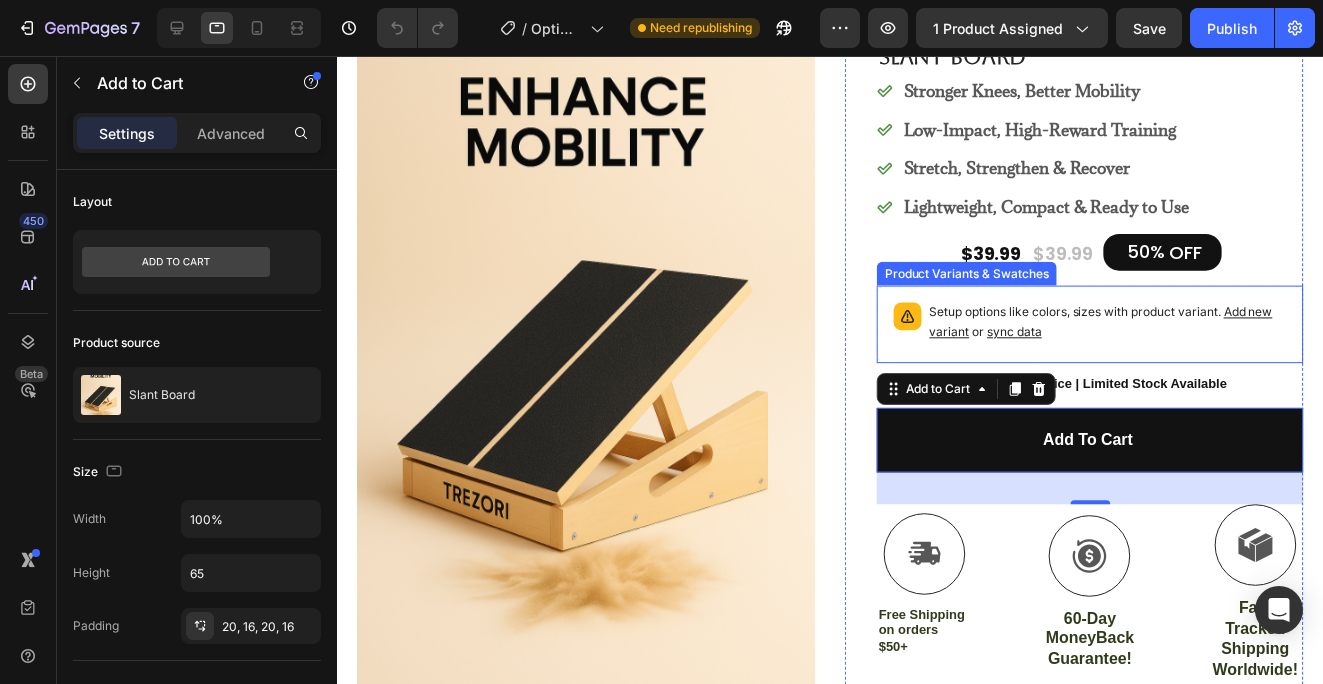 click on "Add new variant" at bounding box center [1105, 323] 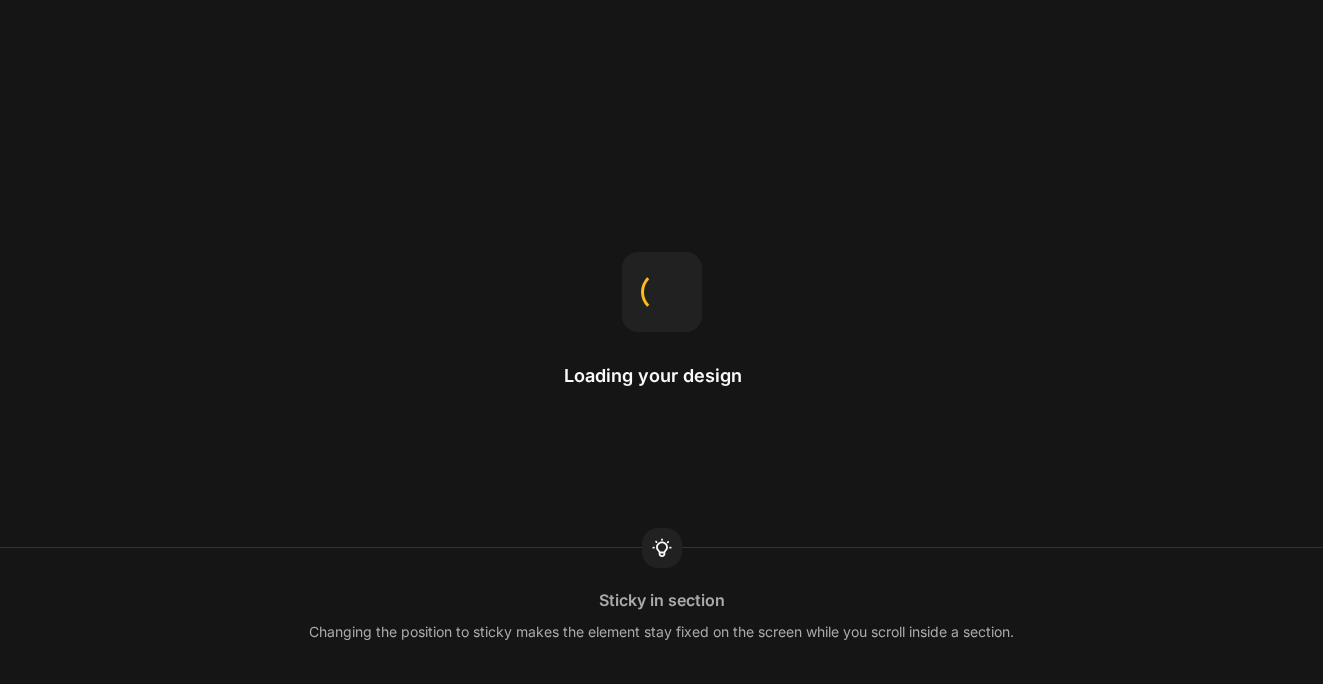 scroll, scrollTop: 0, scrollLeft: 0, axis: both 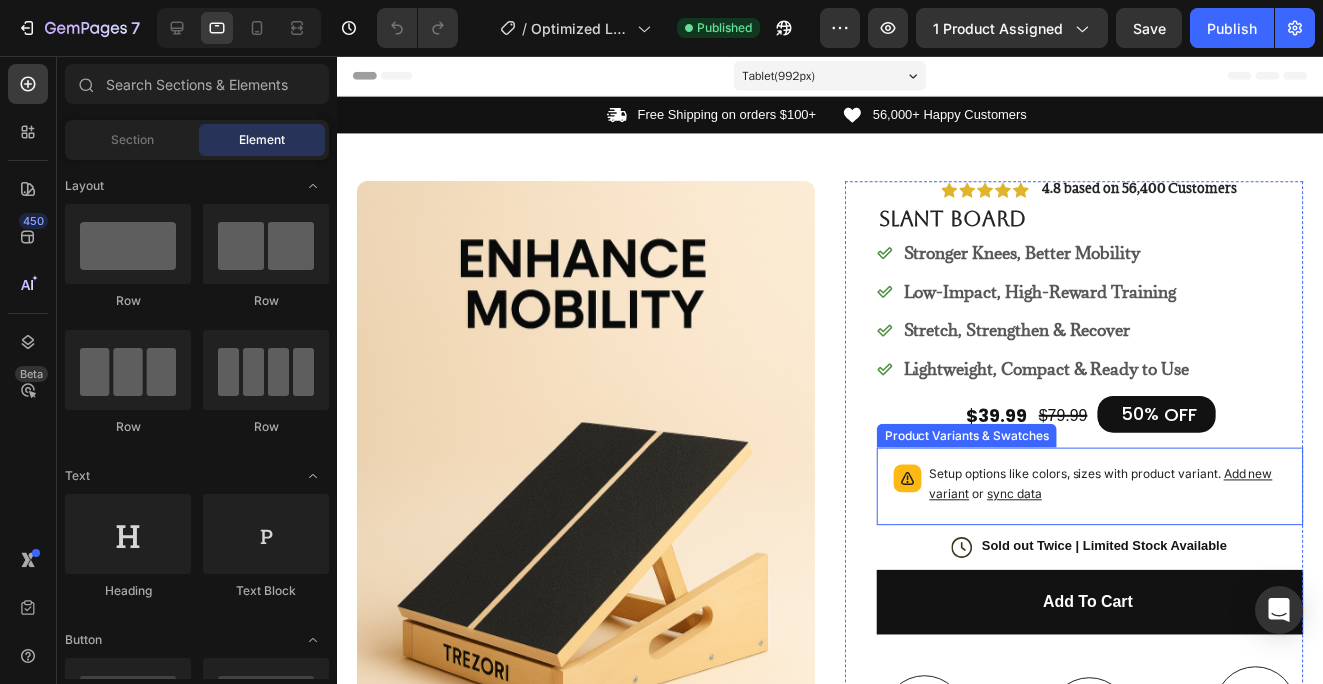 click 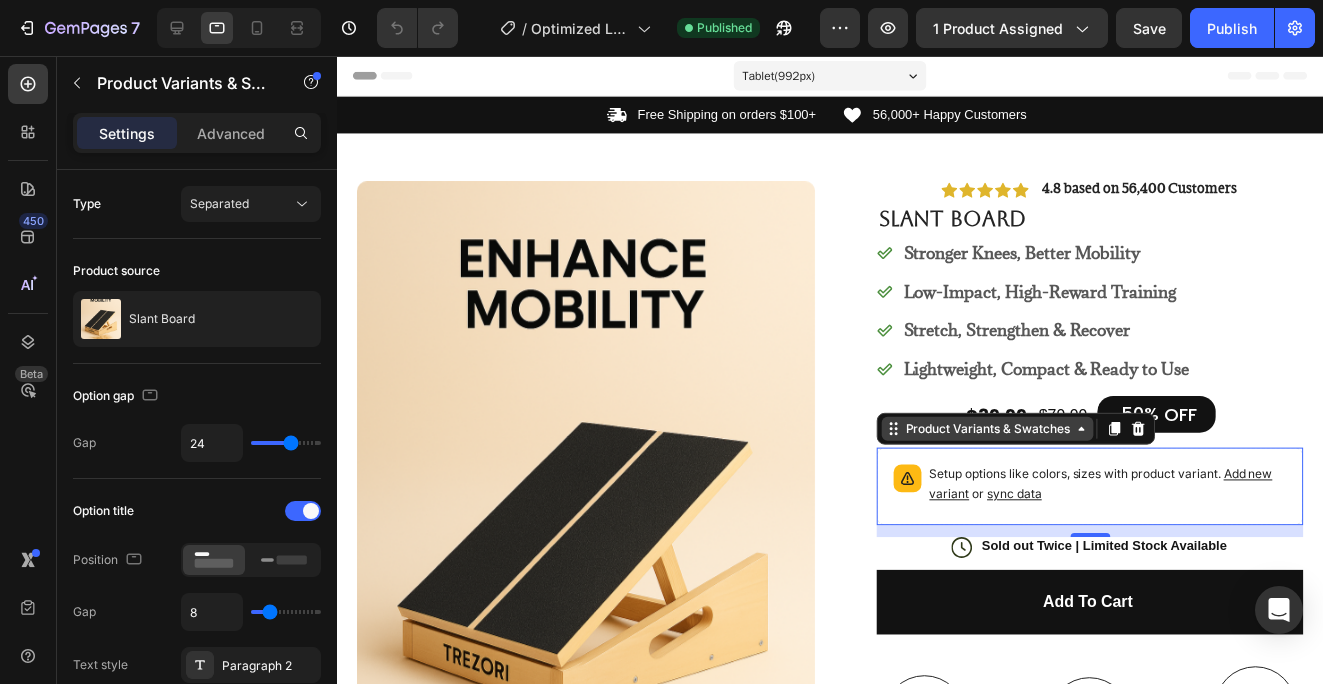 click on "Product Variants & Swatches" at bounding box center [991, 431] 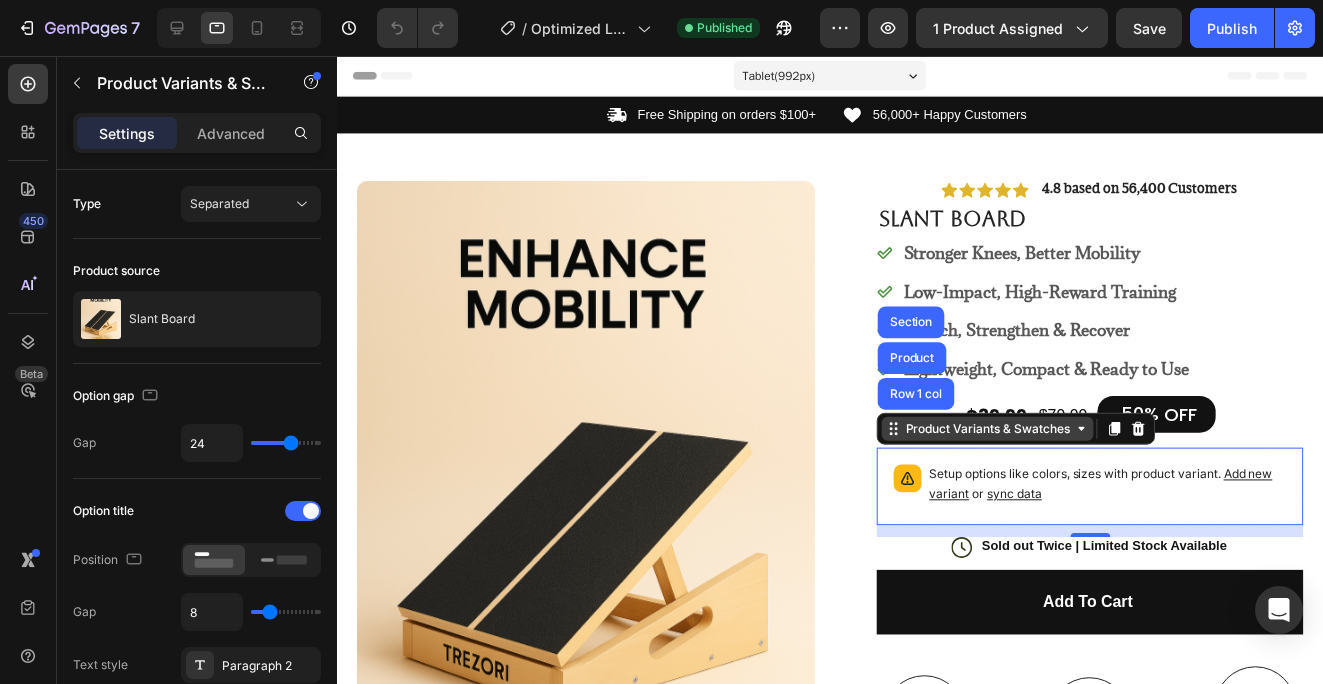 click on "Product Variants & Swatches" at bounding box center (991, 431) 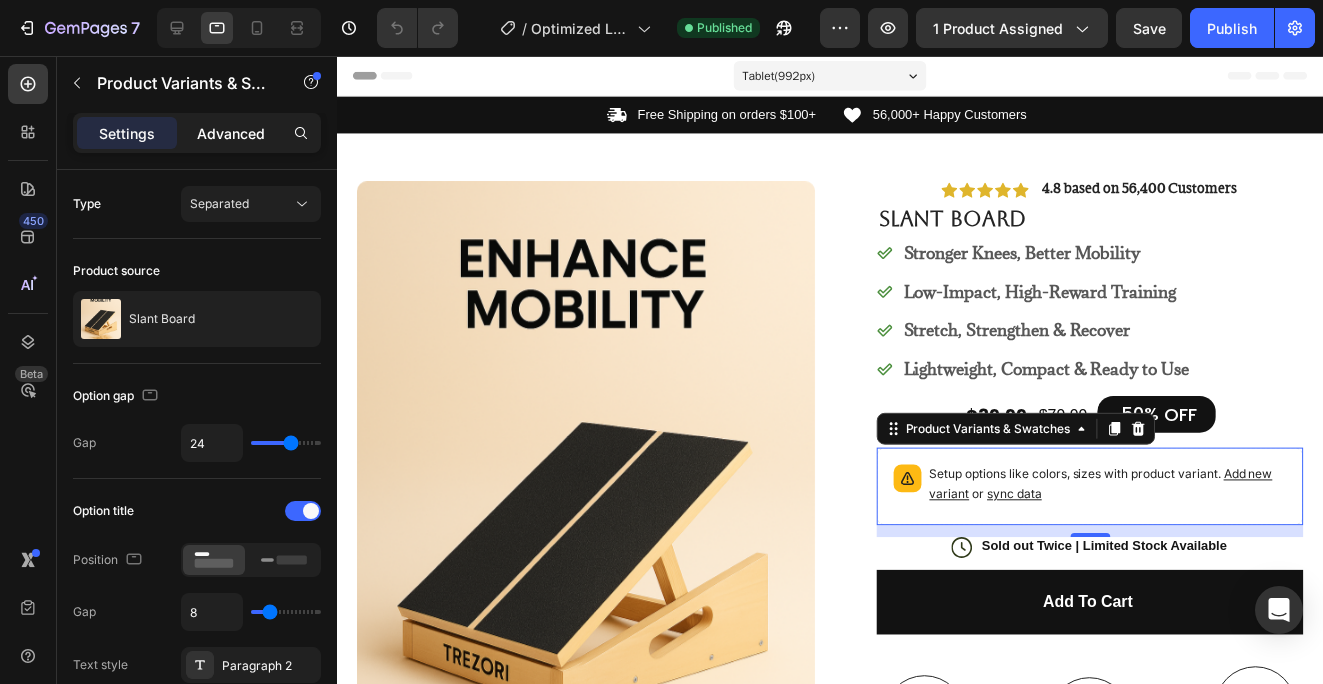 click on "Advanced" at bounding box center [231, 133] 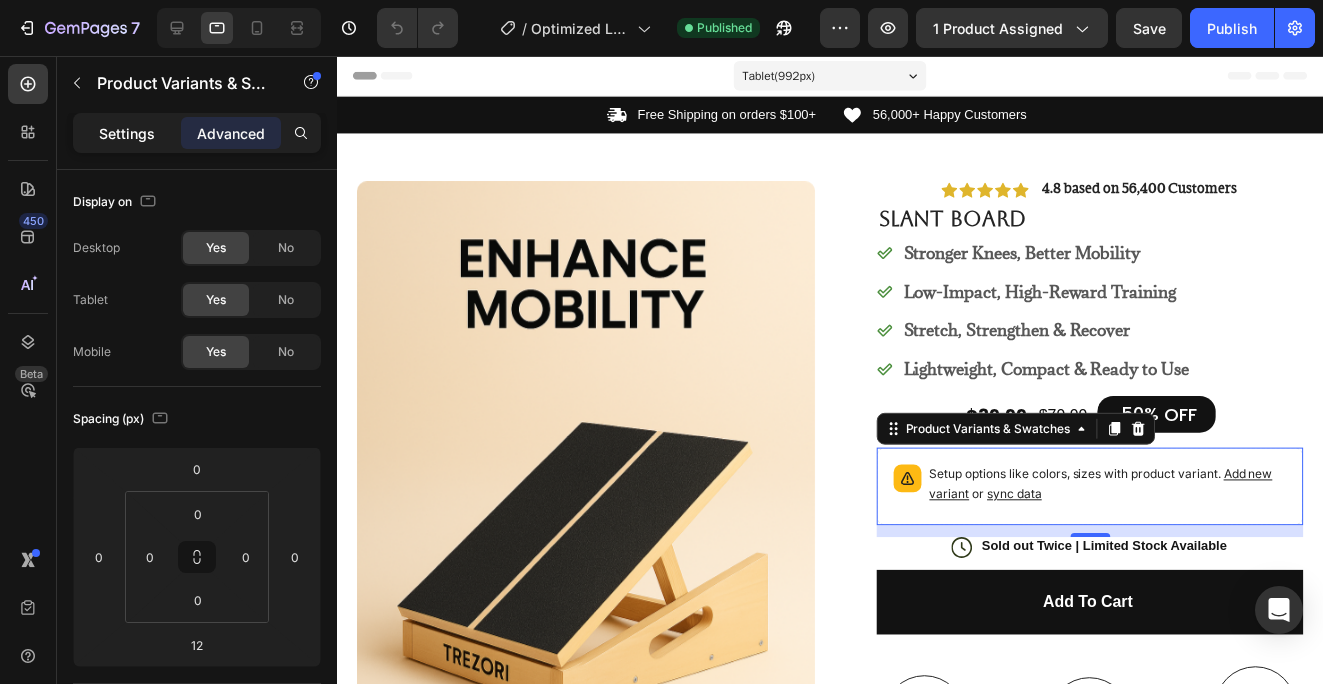 click on "Settings" at bounding box center [127, 133] 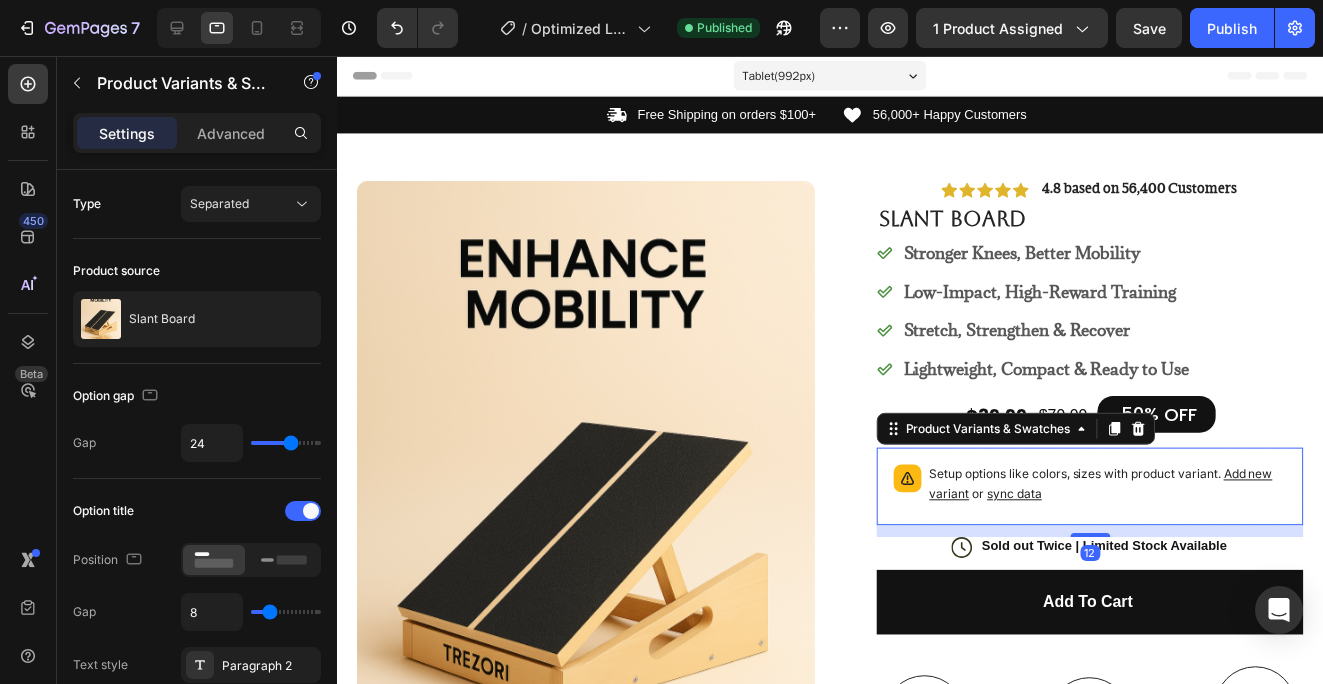 click on "Setup options like colors, sizes with product variant.       Add new variant   or   sync data" at bounding box center (1112, 487) 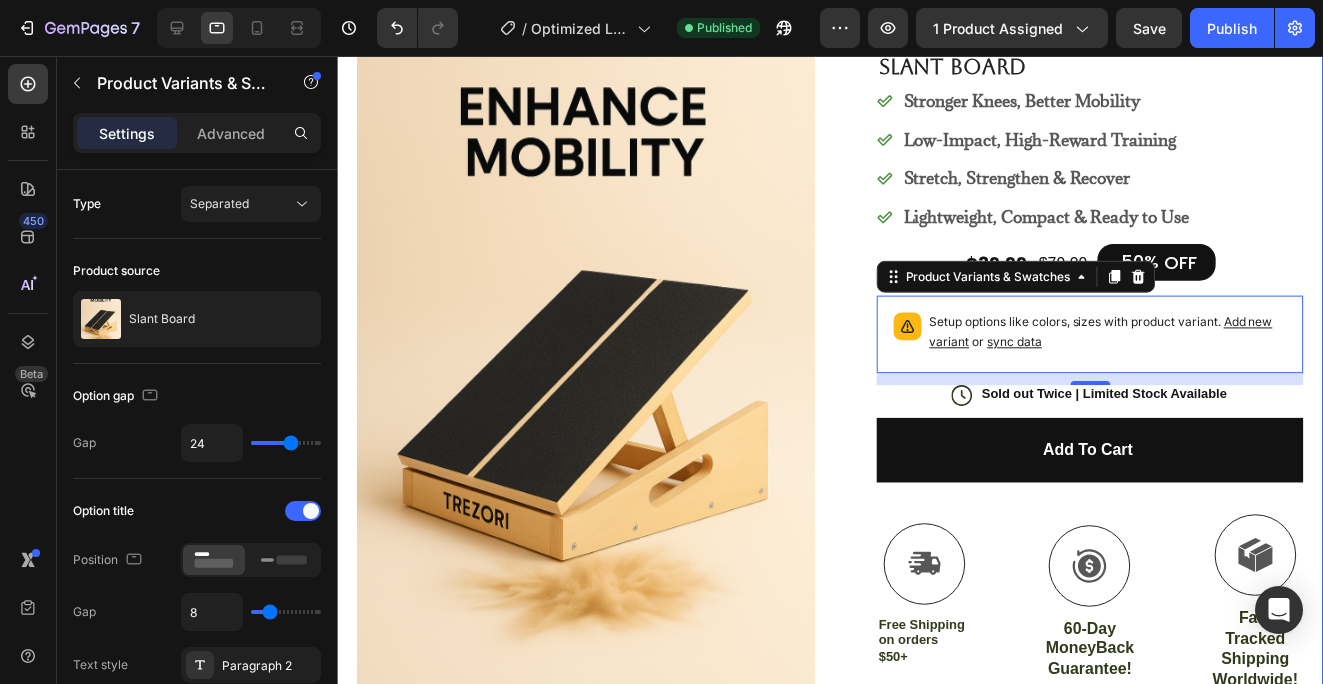 scroll, scrollTop: 211, scrollLeft: 0, axis: vertical 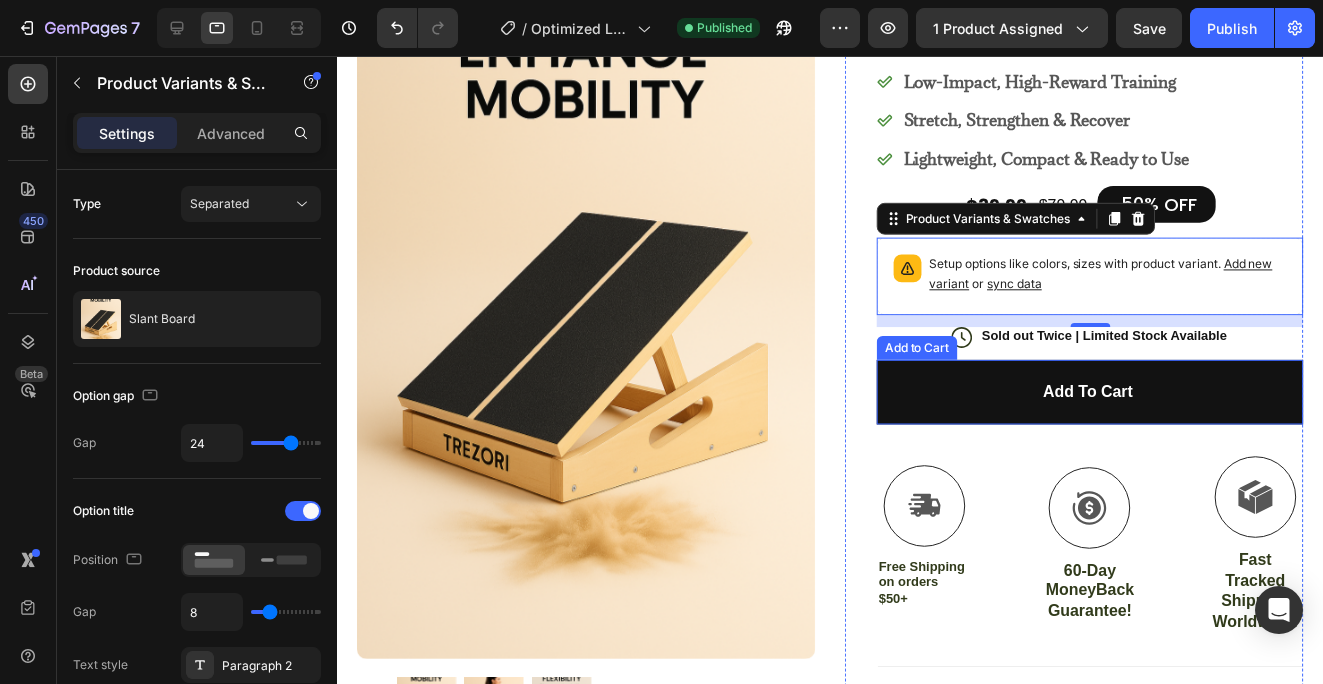 click on "Add to cart" at bounding box center (1094, 394) 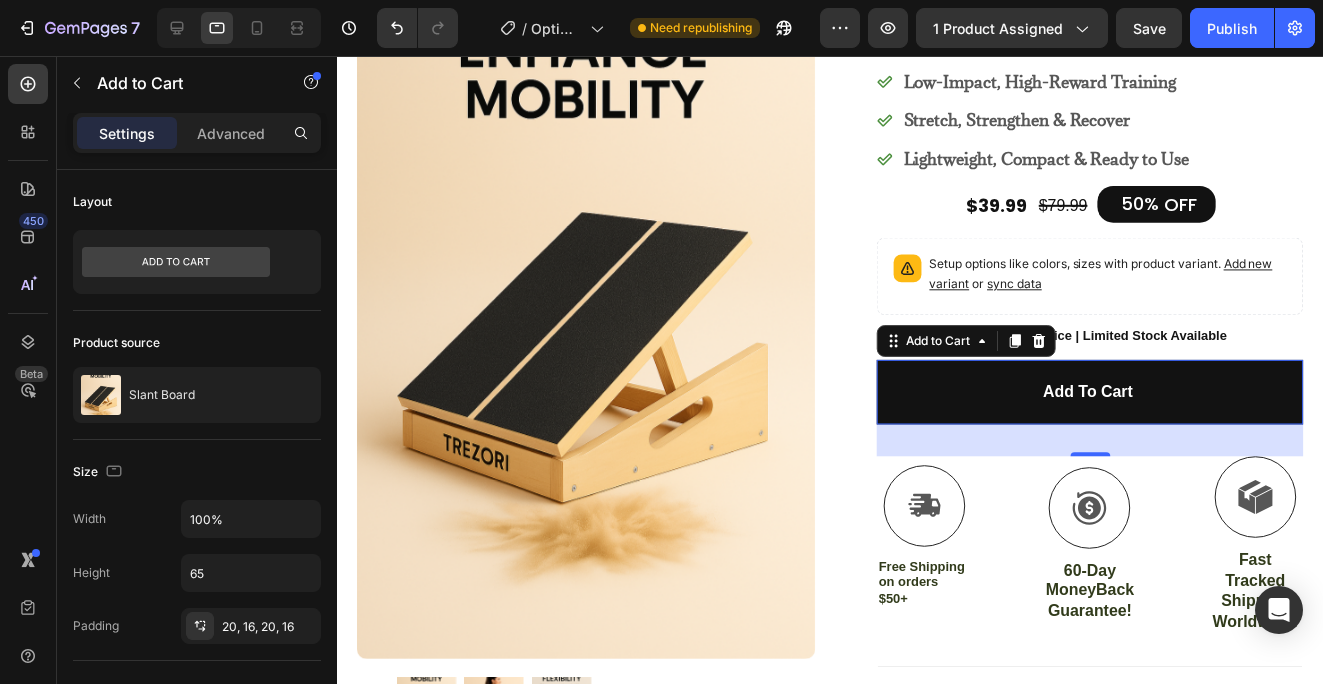 click on "Add to cart" at bounding box center [1094, 394] 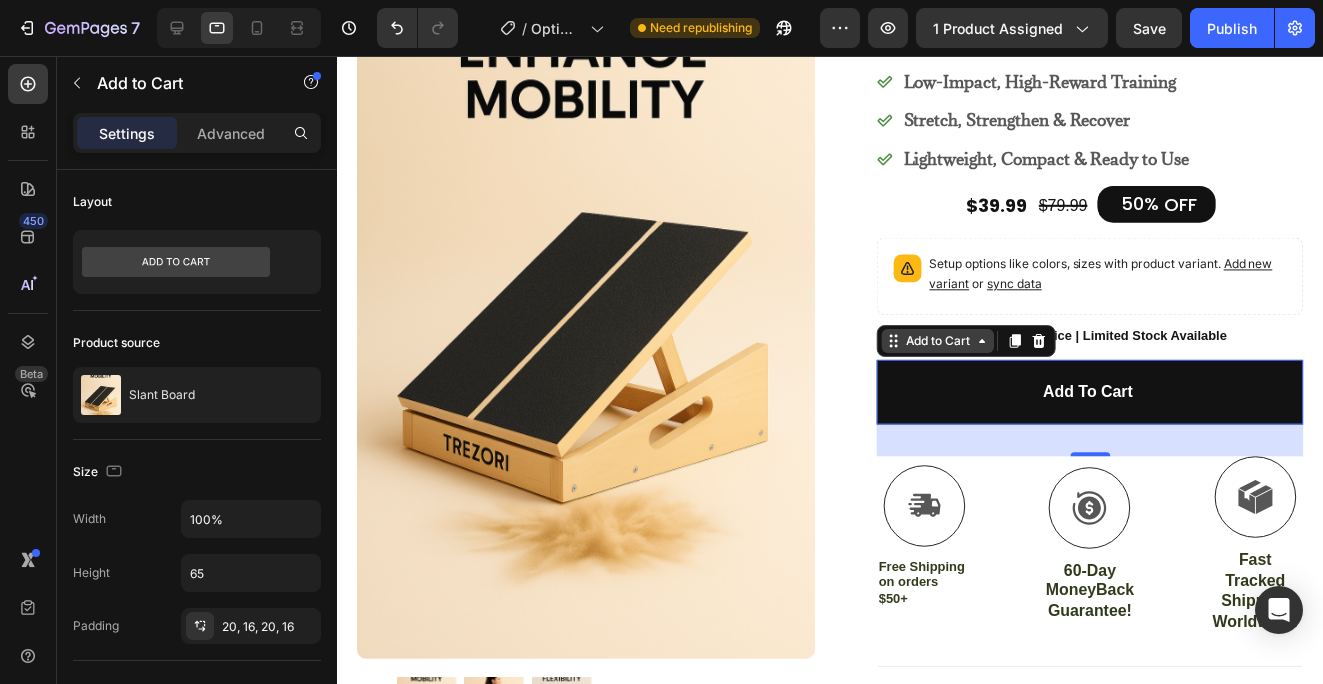 click on "Add to Cart" at bounding box center [941, 343] 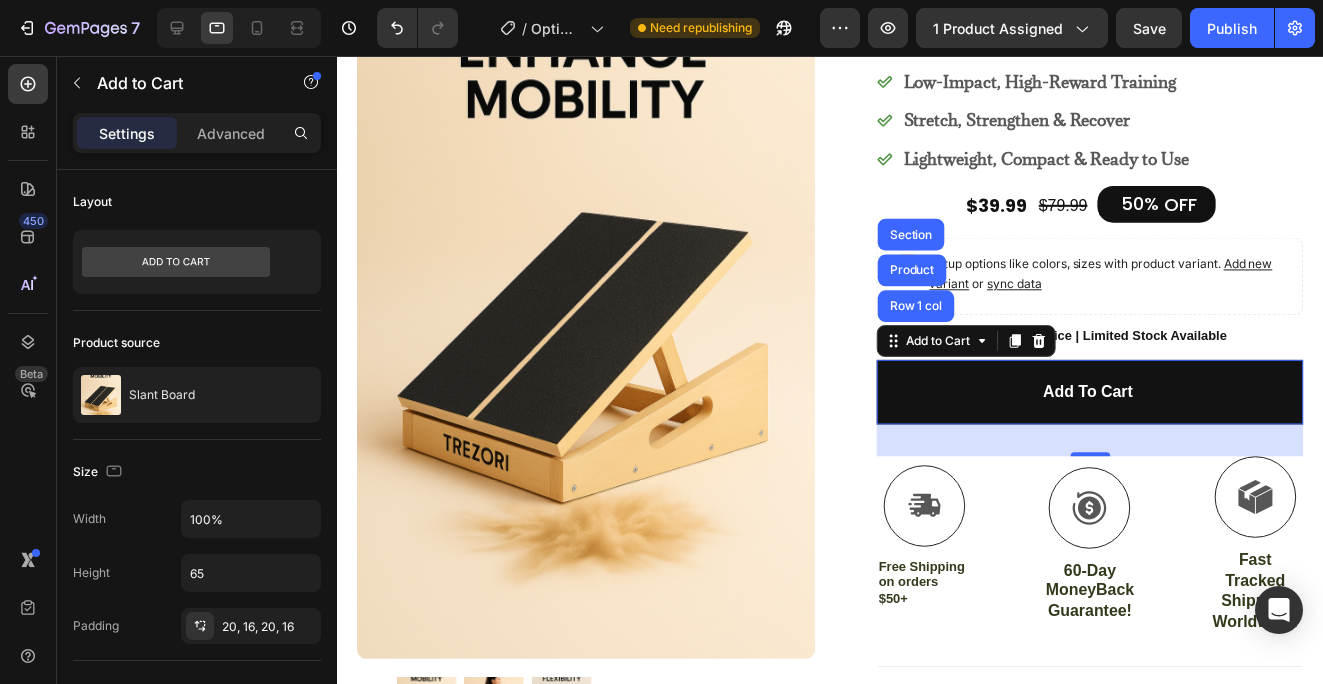 click on "Add to Cart Row 1 col Product Section" at bounding box center (970, 343) 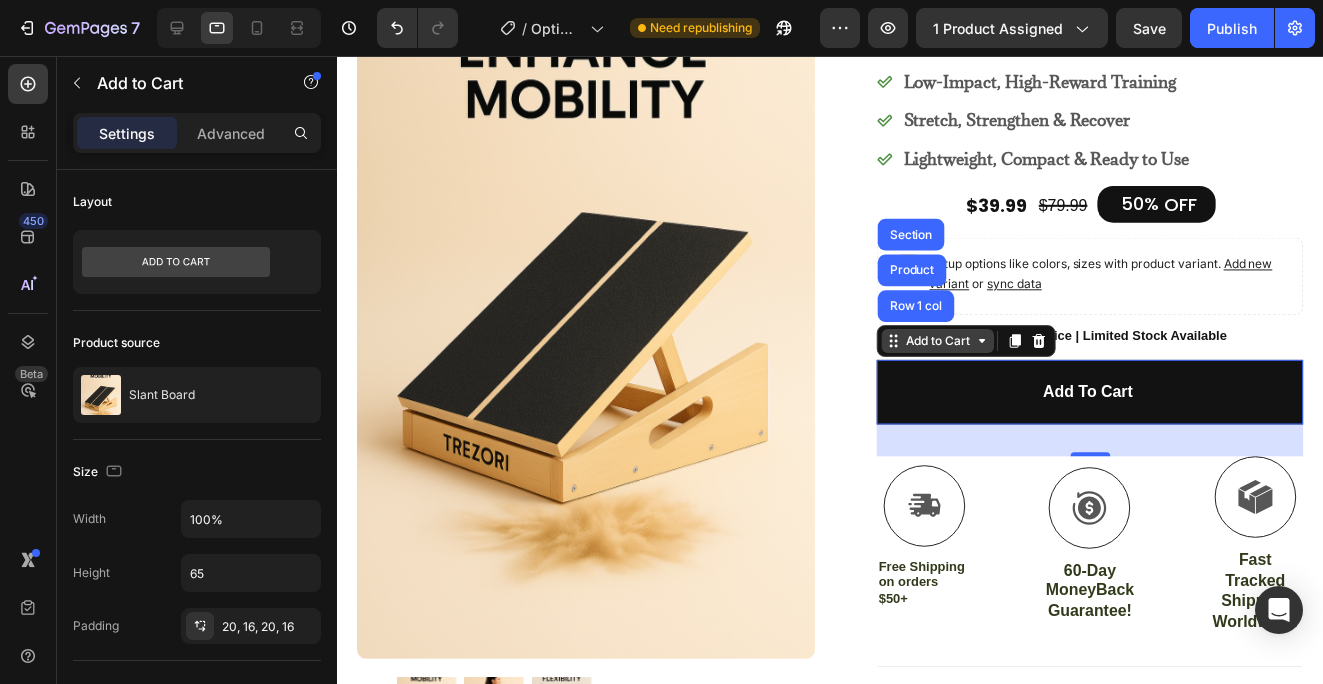 click on "Add to Cart" at bounding box center [941, 343] 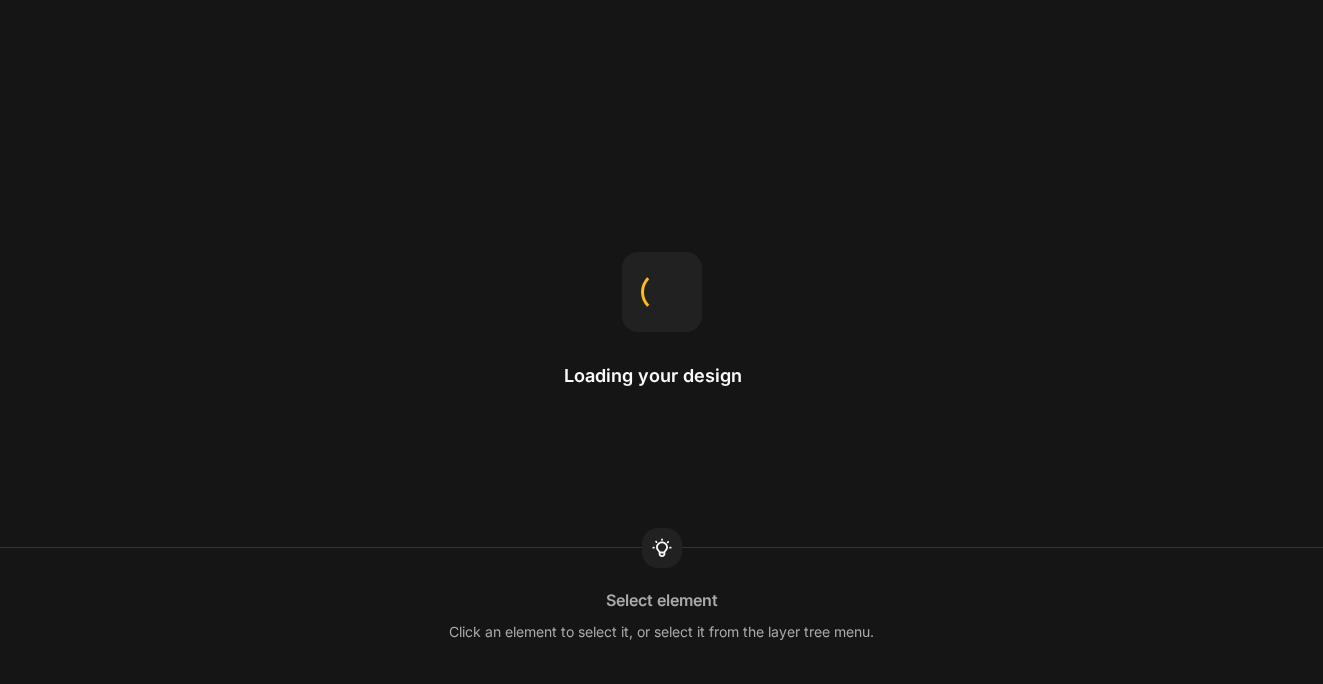 scroll, scrollTop: 0, scrollLeft: 0, axis: both 